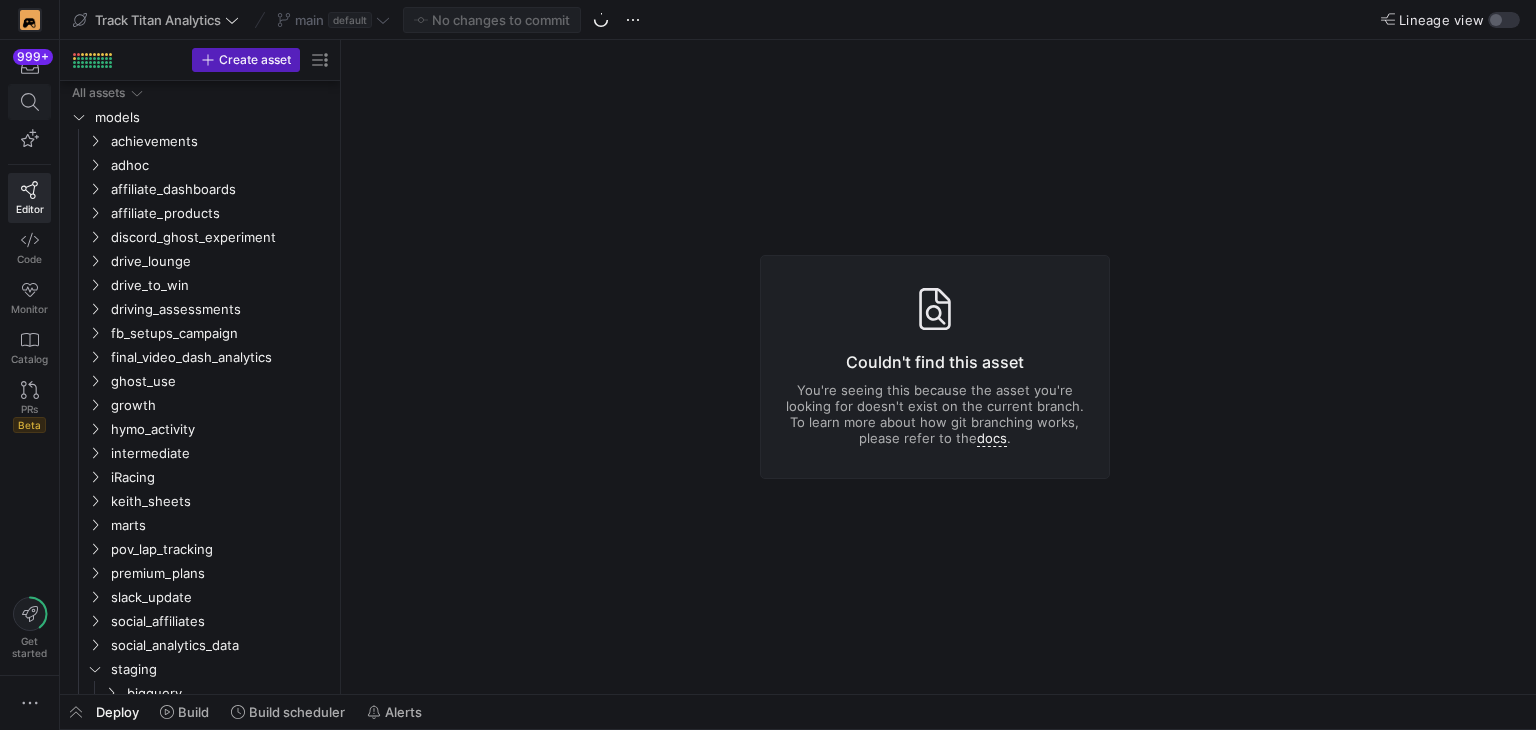 click at bounding box center [30, 102] 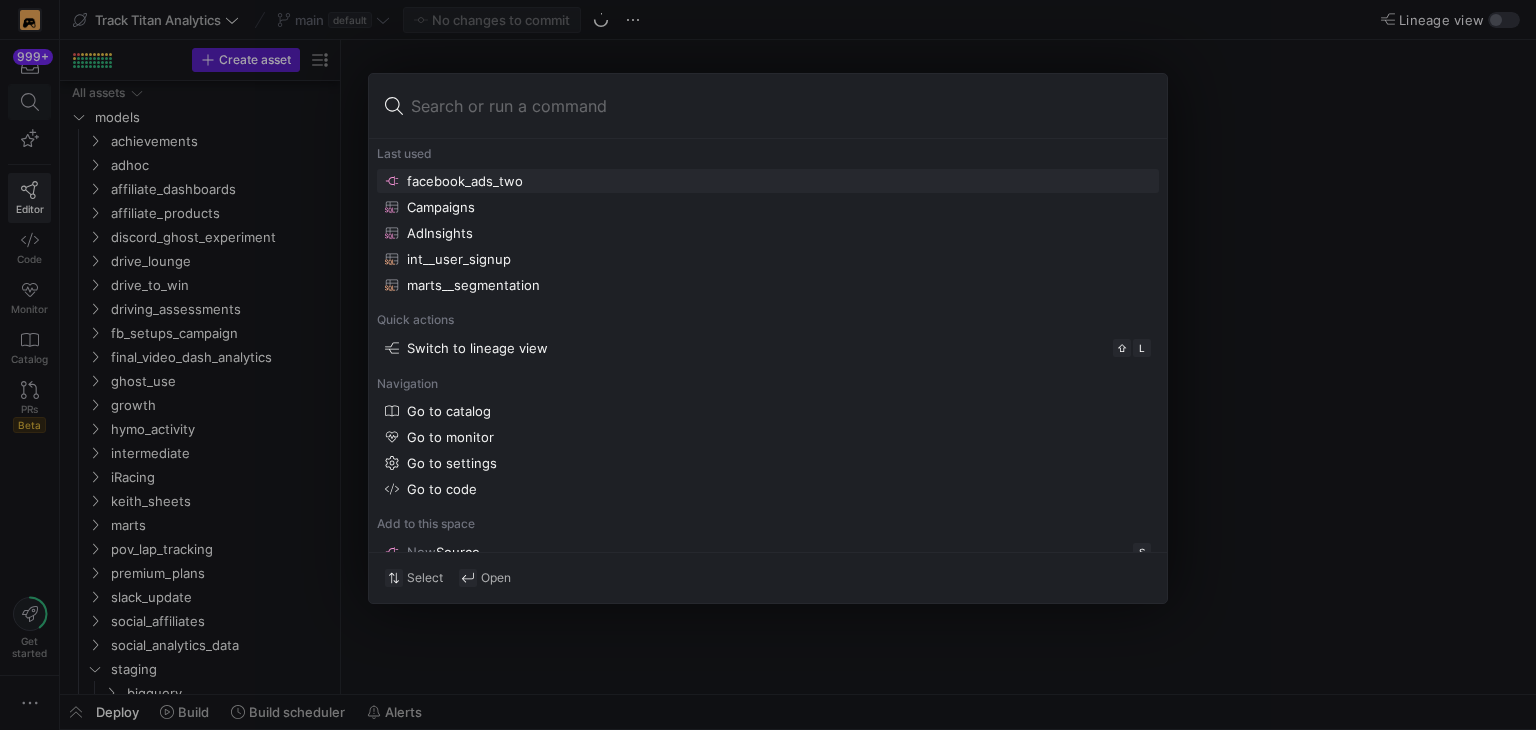 scroll, scrollTop: 0, scrollLeft: 0, axis: both 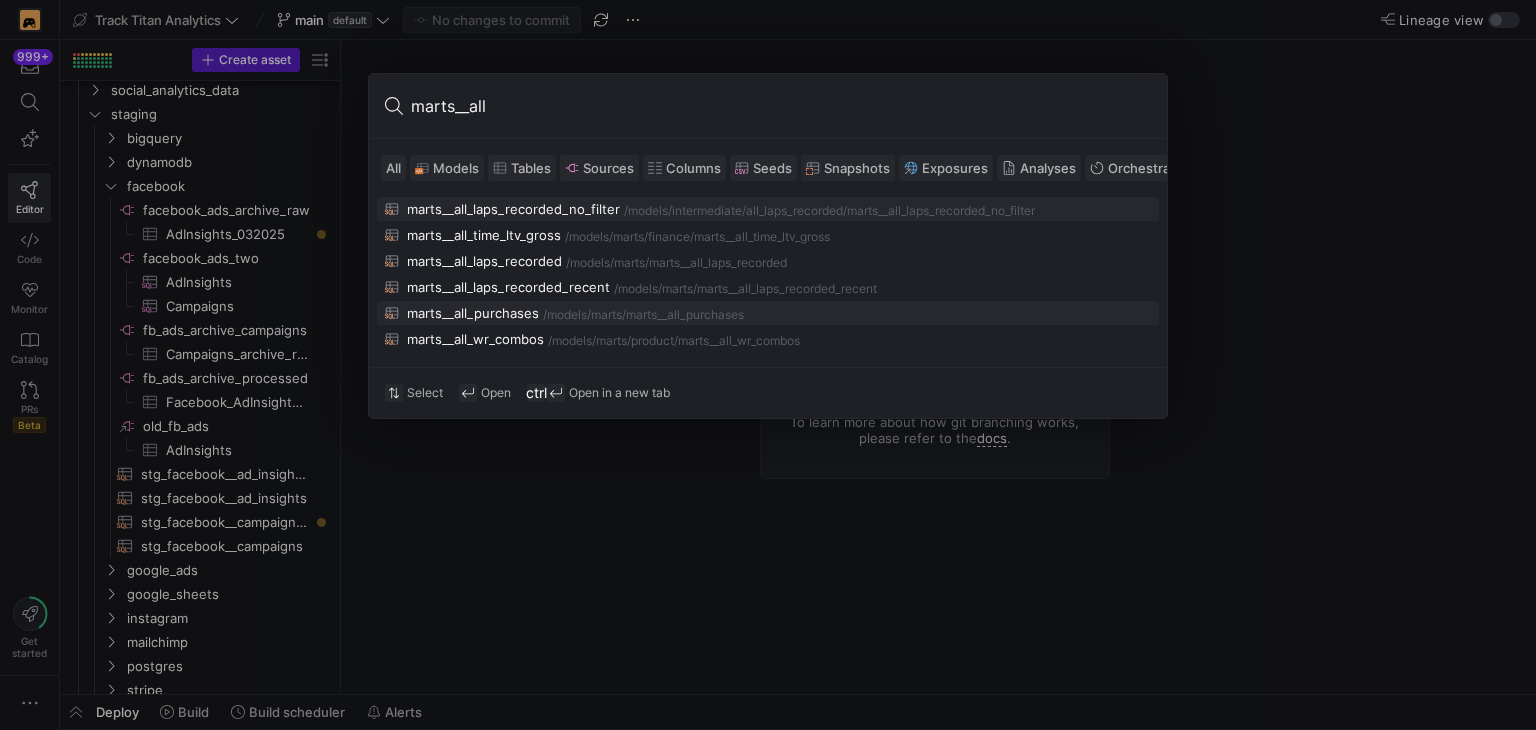 type on "marts__all" 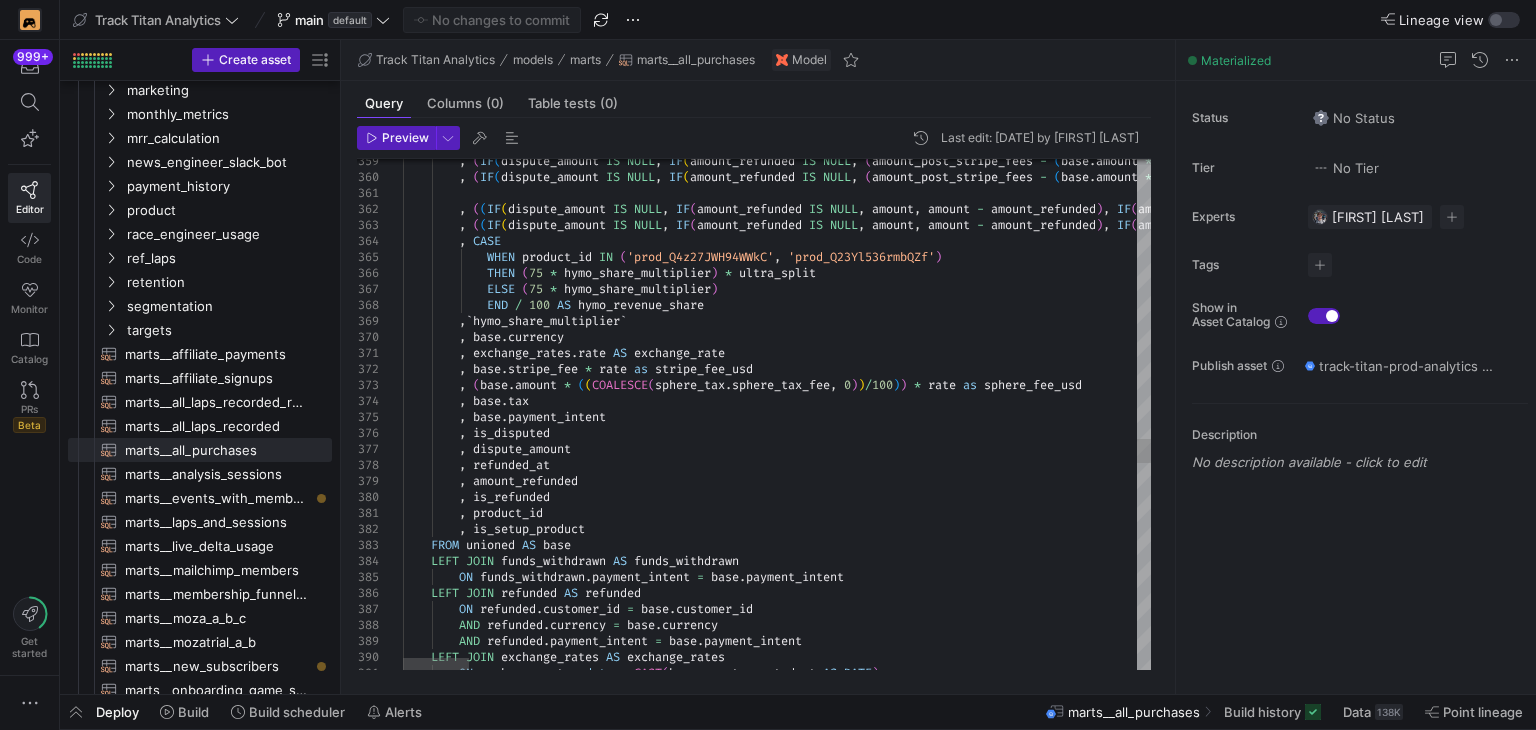 click on ",   ( IF ( dispute_amount   IS   NULL ,   IF ( amount_refunded   IS   NULL ,   ( amount_post_stripe_fees   -   ( base . amount   *   ( COALESCE ( sphere_tax . sphere_tax_fee ,   0 ) ) / 100 ) ) ,   ( amount_post_stripe_fees   -   ( base . amount   *   ( COALESCE ( sphere_tax . sphere_tax_fee ,   0 ) ) / 100 ) )   -   amount_refunded ) ,   IF ( amount_refunded   IS   NULL ,   ( amount_post_stripe_fees   -   ( base . amount   *   ( COALESCE ( sphere_tax . sphere_tax_fee ,   0 ) ) / 100 ) ) ,   ( amount_post_stripe_fees   -   ( base . amount   *   ( COALESCE ( sphere_tax . sphere_tax_fee ,   0 ) ) / 100 ) )   -   amount_refunded )   +   dispute_amount )   -   IF ( dispute_amount   IS   NULL ,   IF ( amount_refunded   IS   NULL ,   ( amount_post_stripe_fees   -   ( base . amount   *   ( COALESCE ( sphere_tax . sphere_tax_fee ,   0 ) ) / 100 ) ) ,   ( amount_post_stripe_fees   -   ( base . amount   *   ( COALESCE ( sphere_tax . ,   0 ) ) /" at bounding box center (4553, -329) 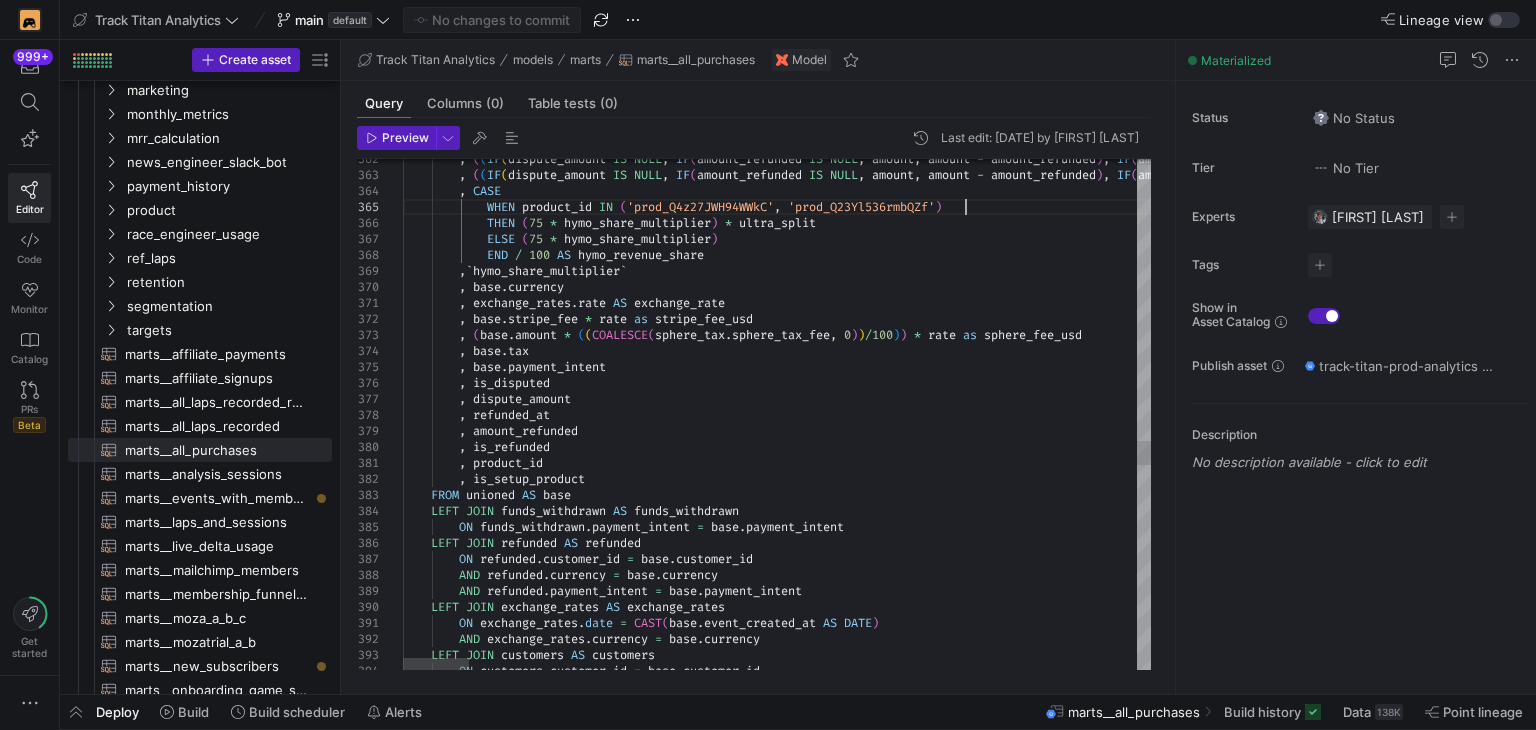 scroll, scrollTop: 0, scrollLeft: 0, axis: both 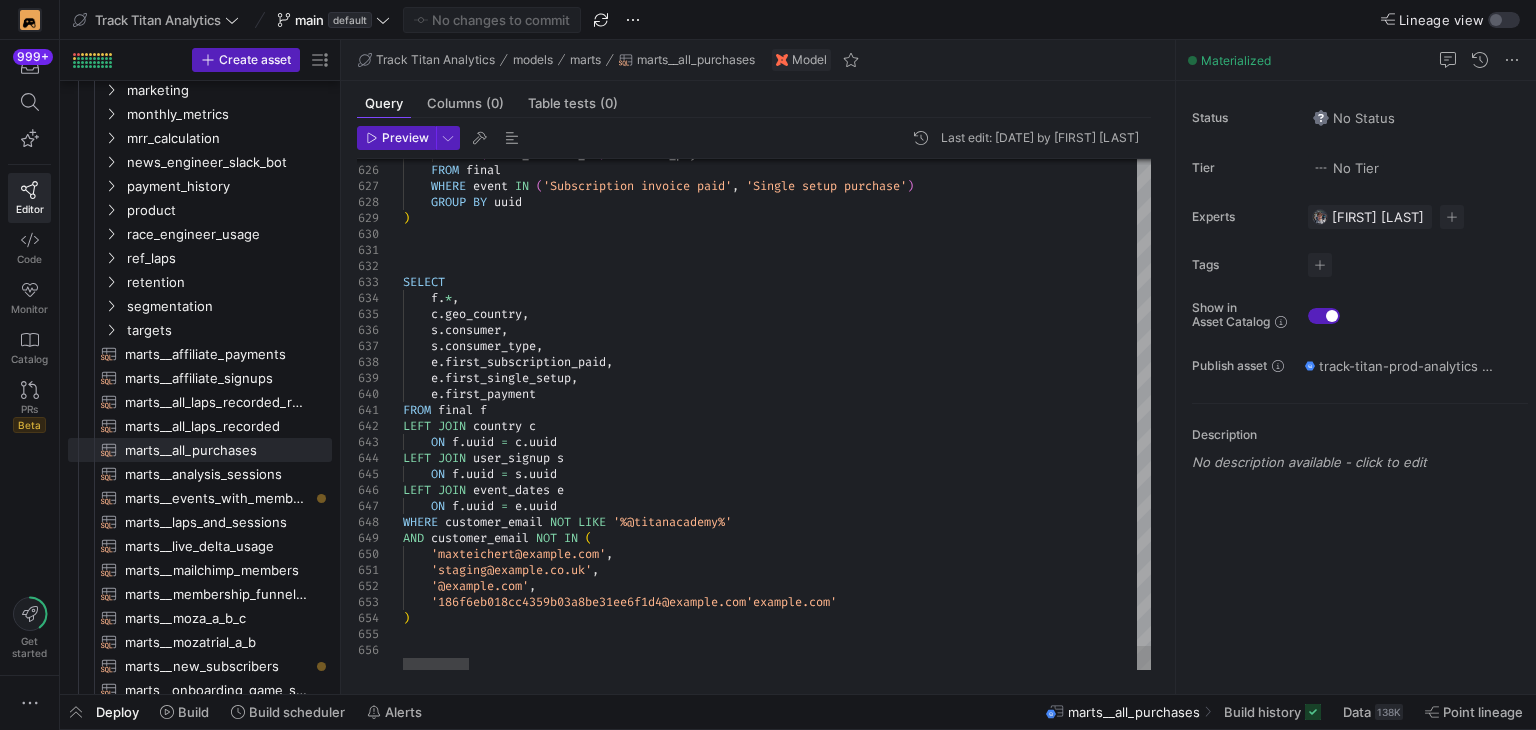 click on "MIN ( event_created_at )  AS  first_payment     FROM  final     WHERE  event  IN   ( 'Subscription invoice paid' ,  'Single setup purchase' )     GROUP  BY  uuid ) SELECT      f . * ,      c . geo_country ,      s . consumer ,      s . consumer_type ,      e . first_subscription_paid ,      e . first_single_setup ,      e . first_payment FROM  final  f LEFT  JOIN  country  c      ON  f . uuid  =  c . uuid LEFT  JOIN  user_signup  s      ON  f . uuid  =  s . uuid LEFT  JOIN  event_dates  e      ON  f . uuid  =  e . uuid WHERE  customer_email  NOT  LIKE  '%@titanacademy%' AND  customer_email  NOT  IN   (     'maxteichert@example.com' ,     'staging@example.co.uk' ,     'maxteichert@moza.example.com' ,     '186f6eb018cc4359b03a8be31ee6f1d4@moza.example.com' )" at bounding box center [4553, -4592] 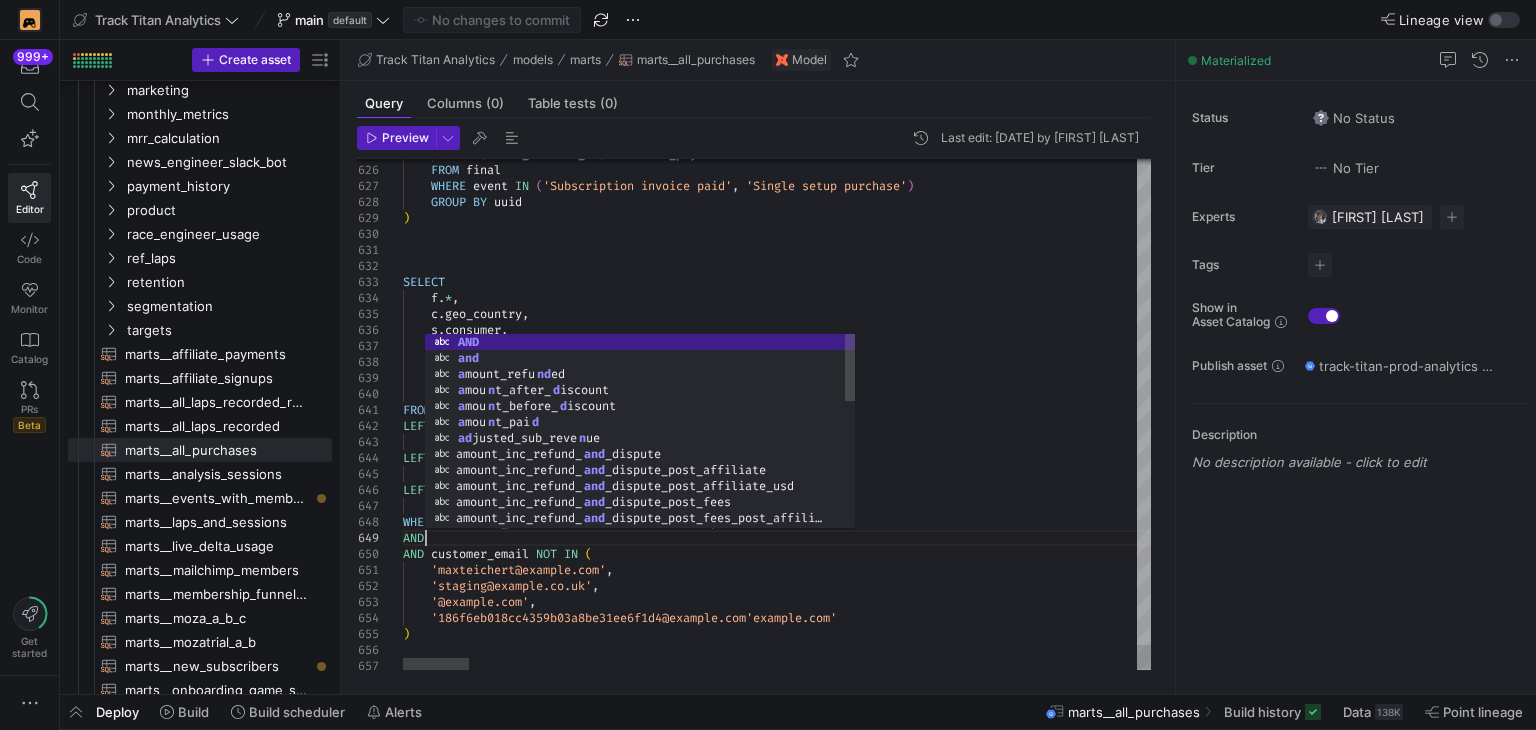 scroll, scrollTop: 128, scrollLeft: 27, axis: both 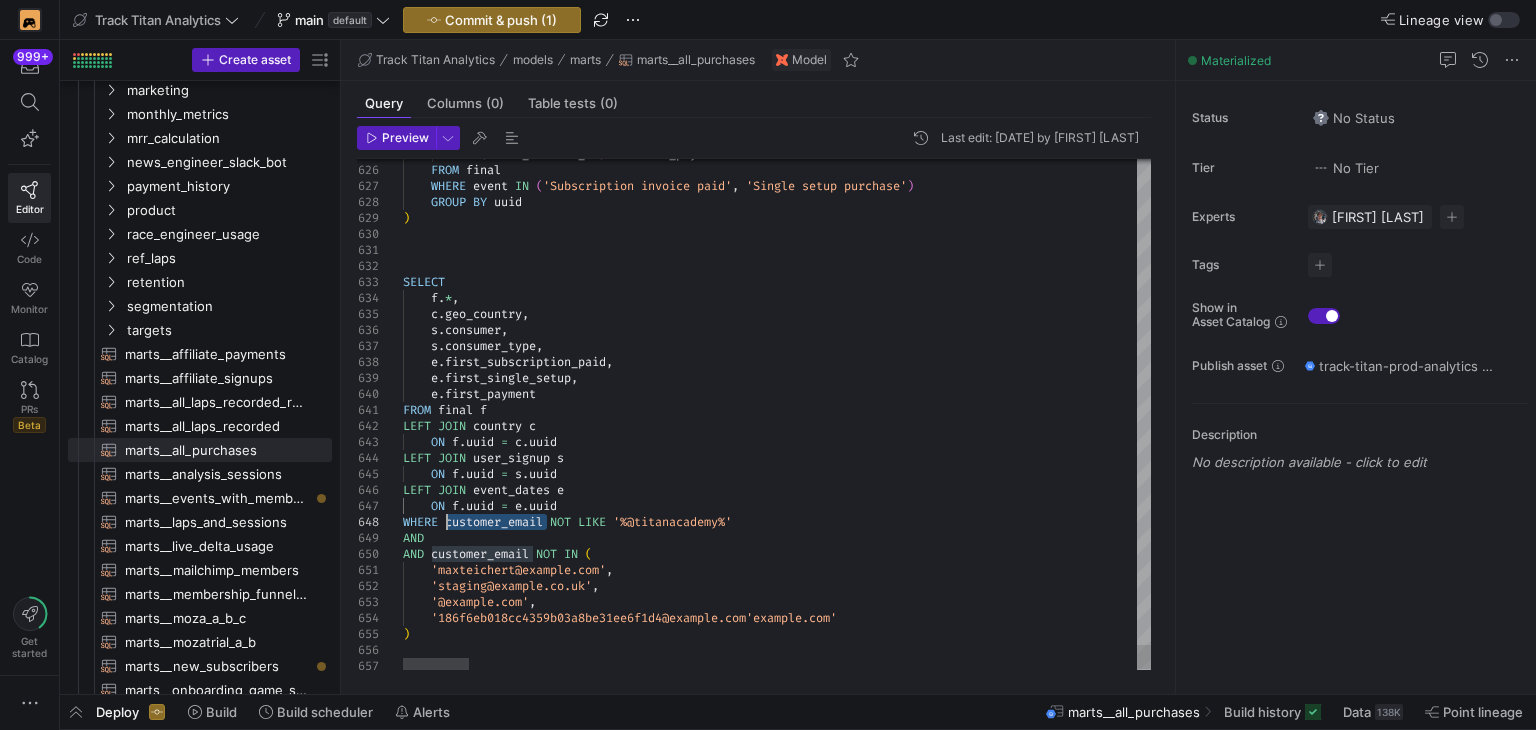 drag, startPoint x: 548, startPoint y: 522, endPoint x: 443, endPoint y: 517, distance: 105.11898 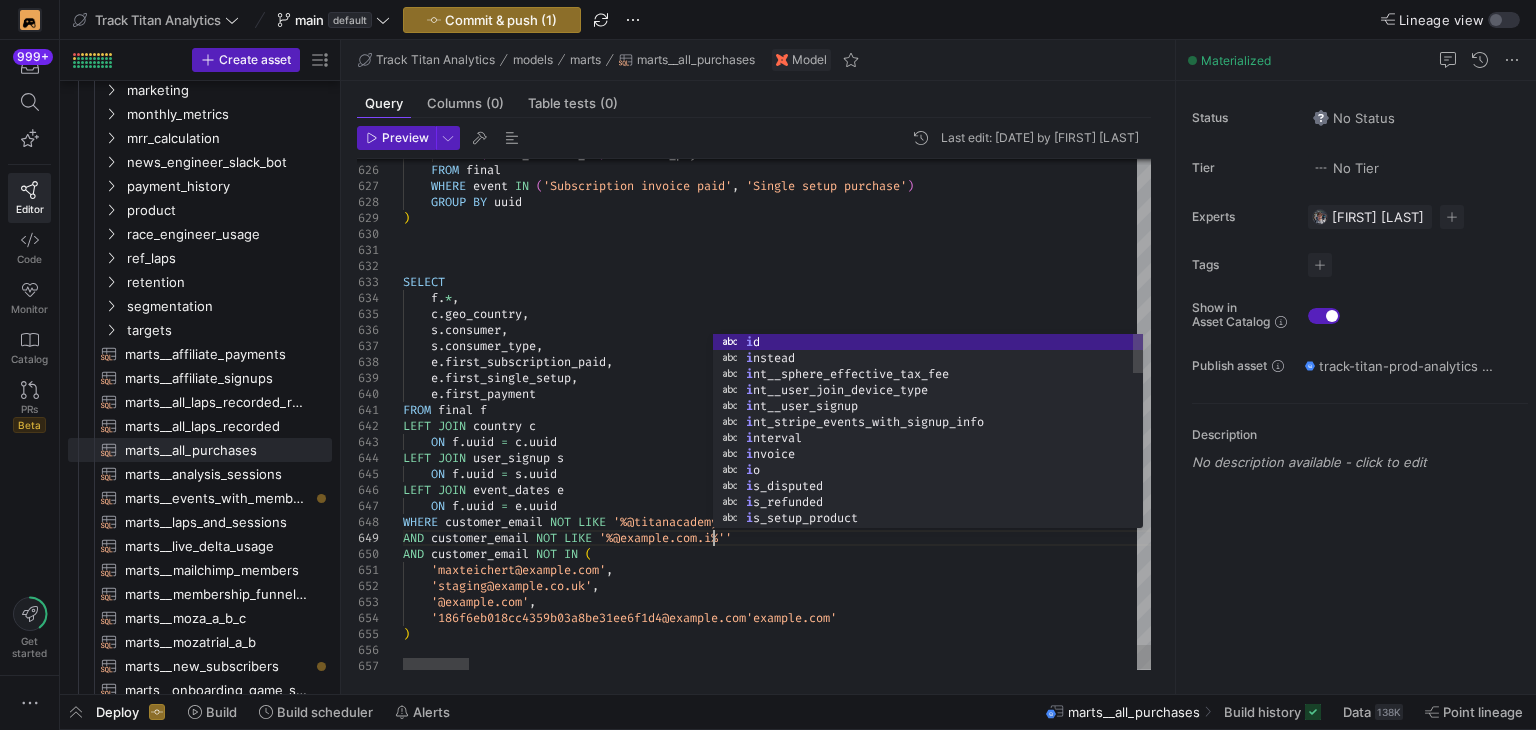 scroll, scrollTop: 128, scrollLeft: 316, axis: both 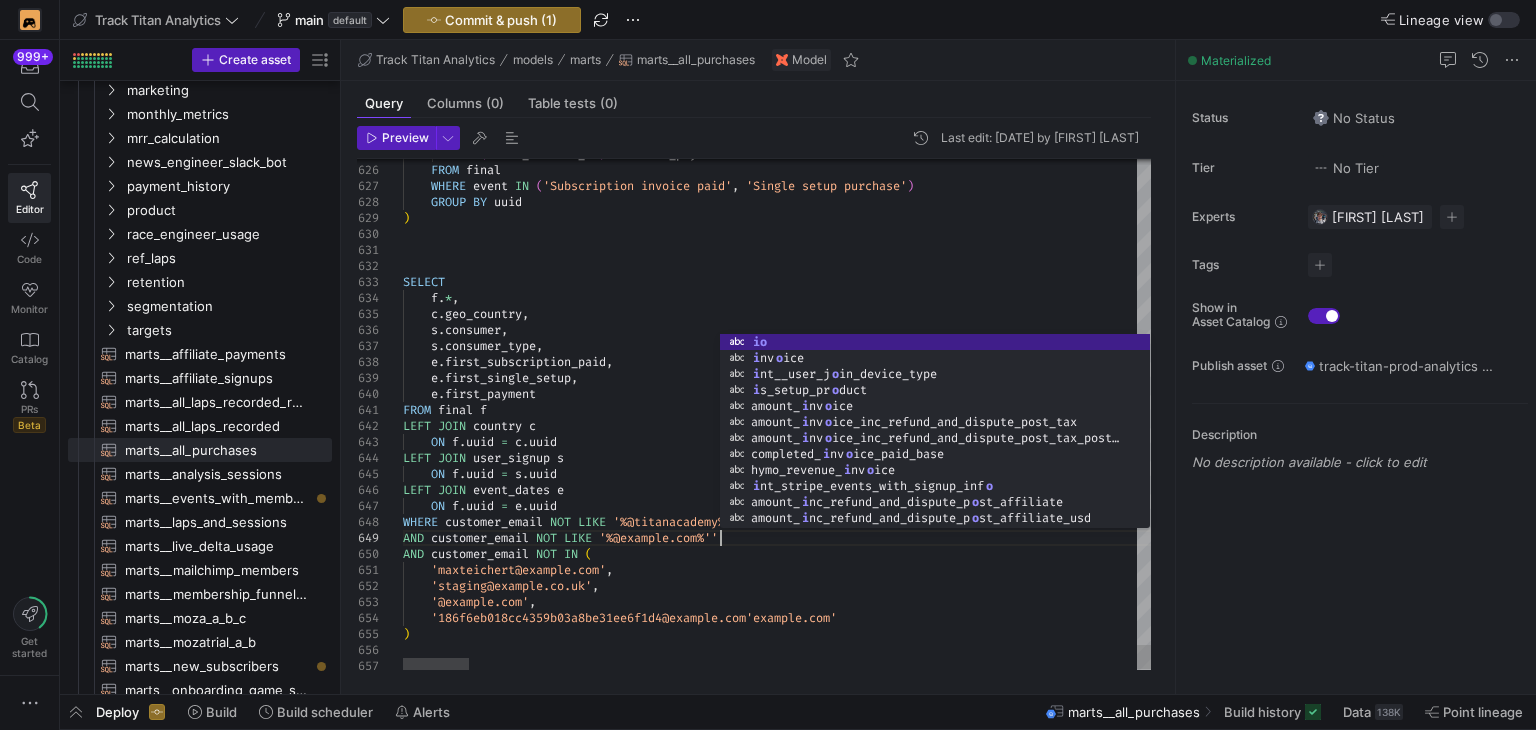 click on "WHERE customer_email NOT LIKE '%@example.com%' AND customer_email NOT IN ( 'maxteichert@example.com' , 'staging@keithholt.co.uk' , 'maxteichert@example.com' , '186f6eb018cc4359b03a8be31ee6f1d4@example.com' ) AND customer_email NOT LIKE '%@example.com% '" at bounding box center [4553, -4584] 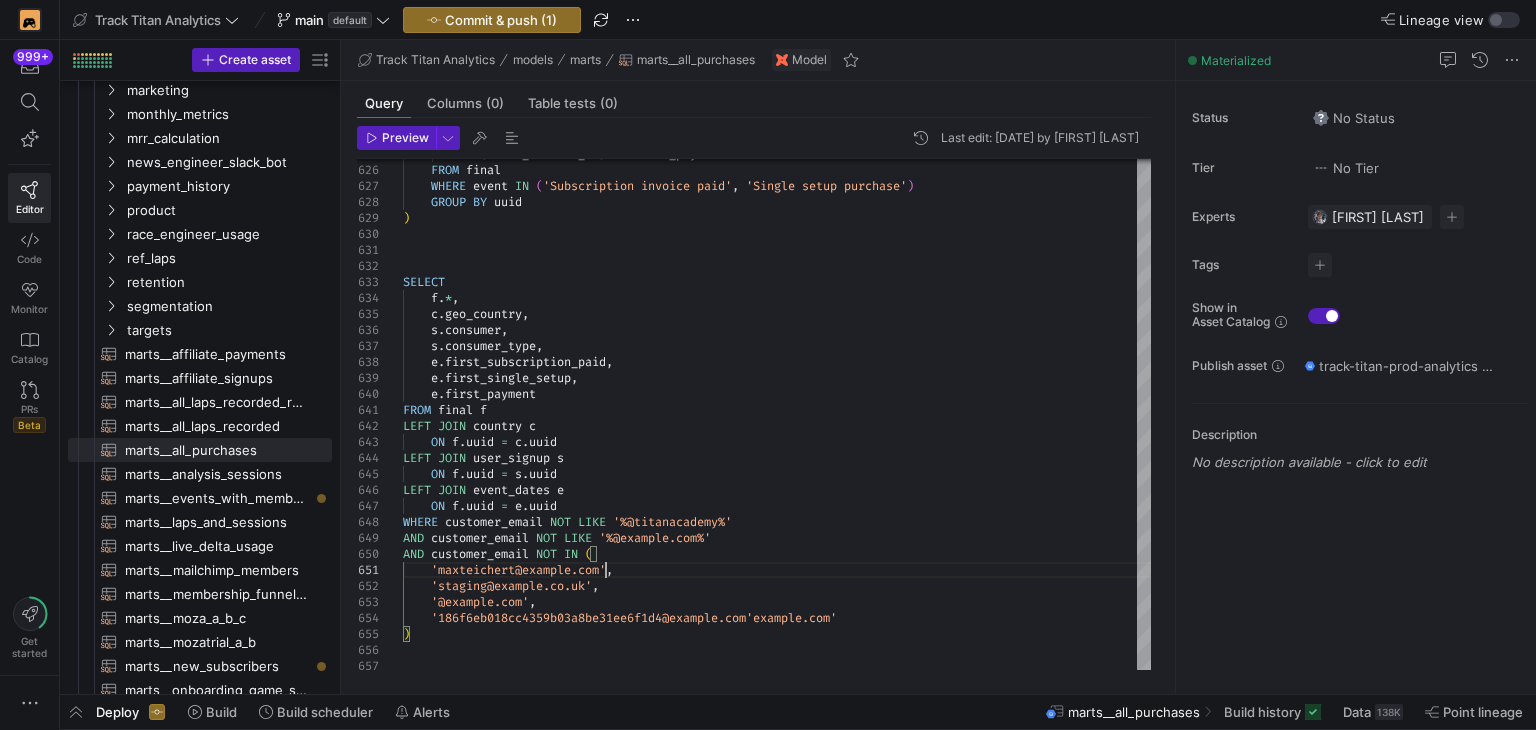 type on "'maxteichert@example.com',
'staging@example.co.uk',
'maxteichert@moza.example.com',
'186f6eb018cc4359b03a8be31ee6f1d4@moza.example.com'" 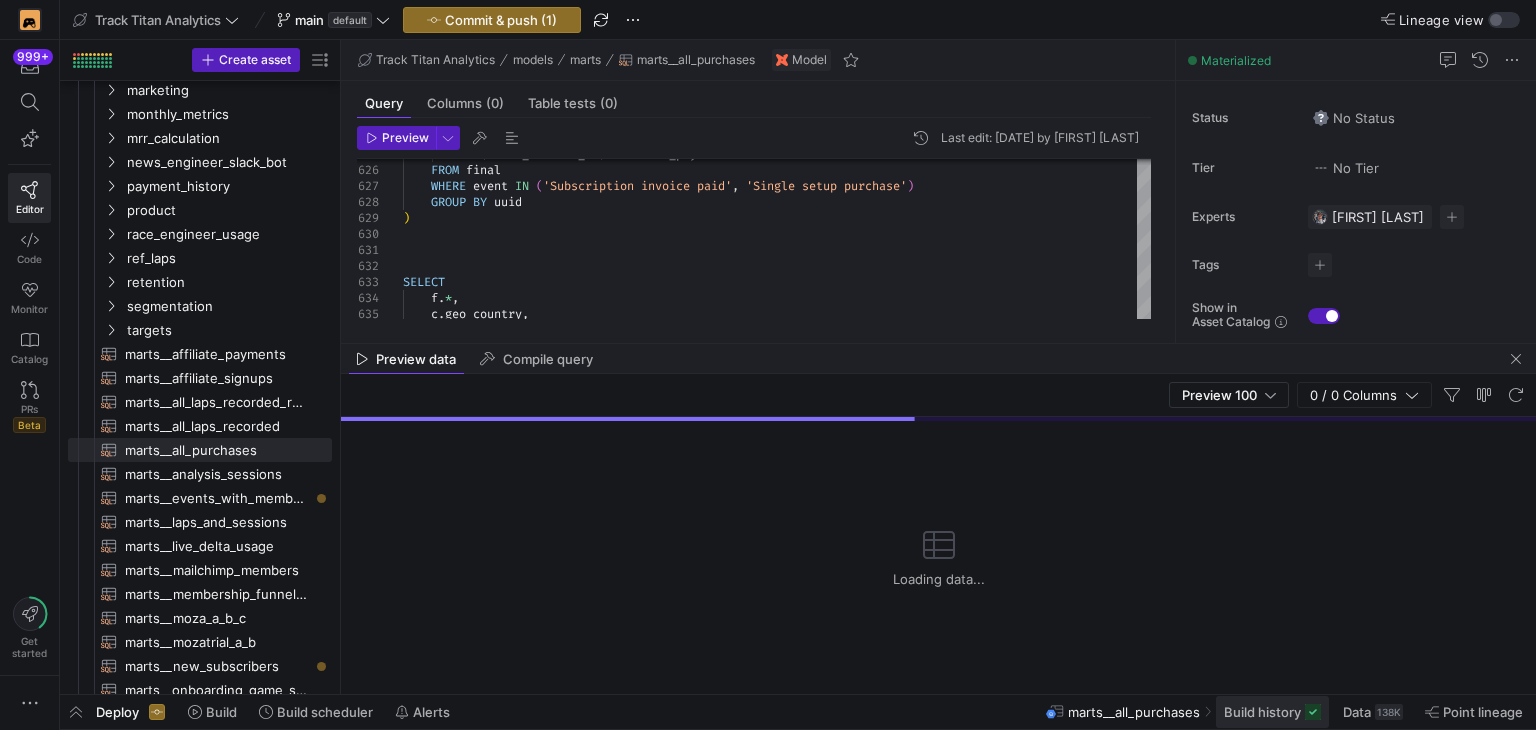 click on "Build history" at bounding box center (1262, 712) 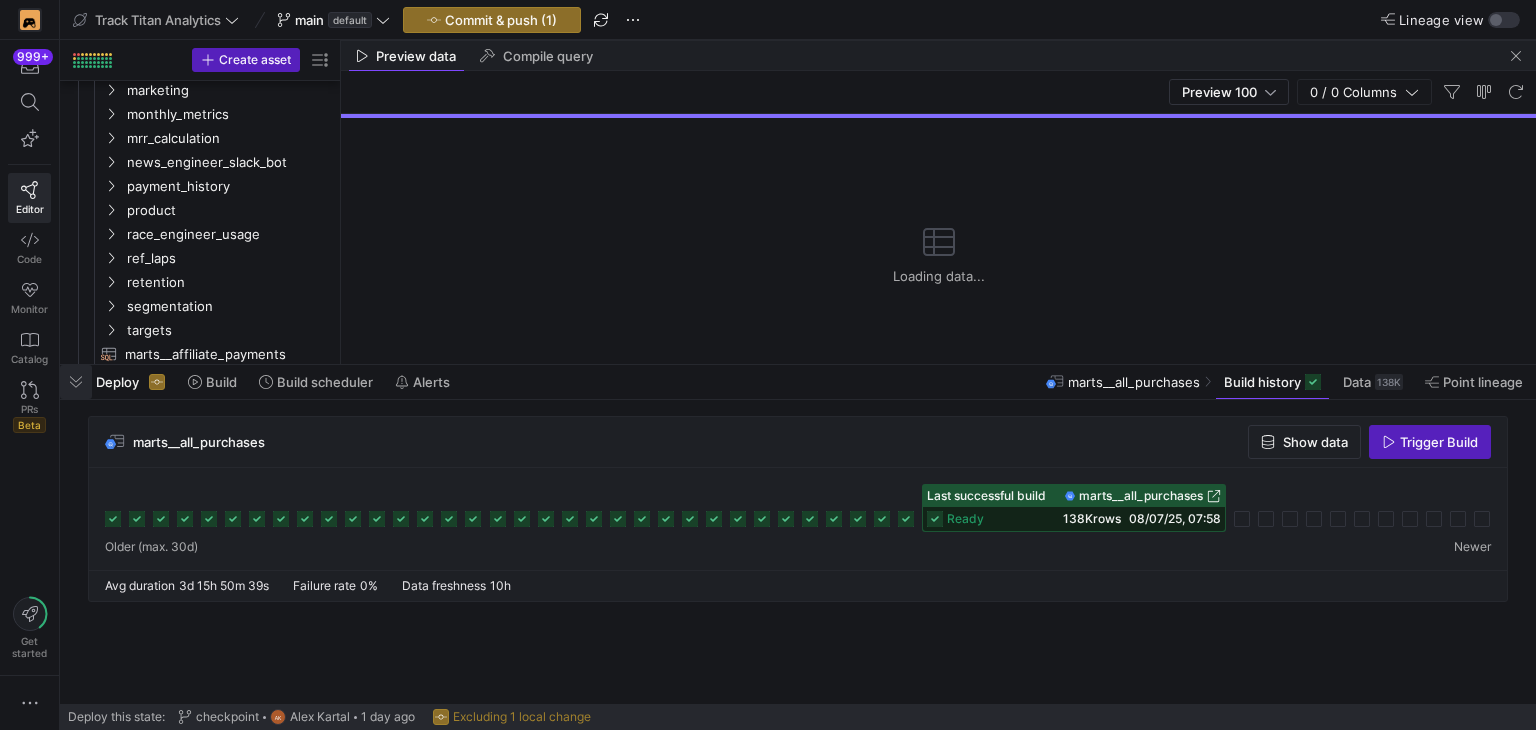click at bounding box center [76, 382] 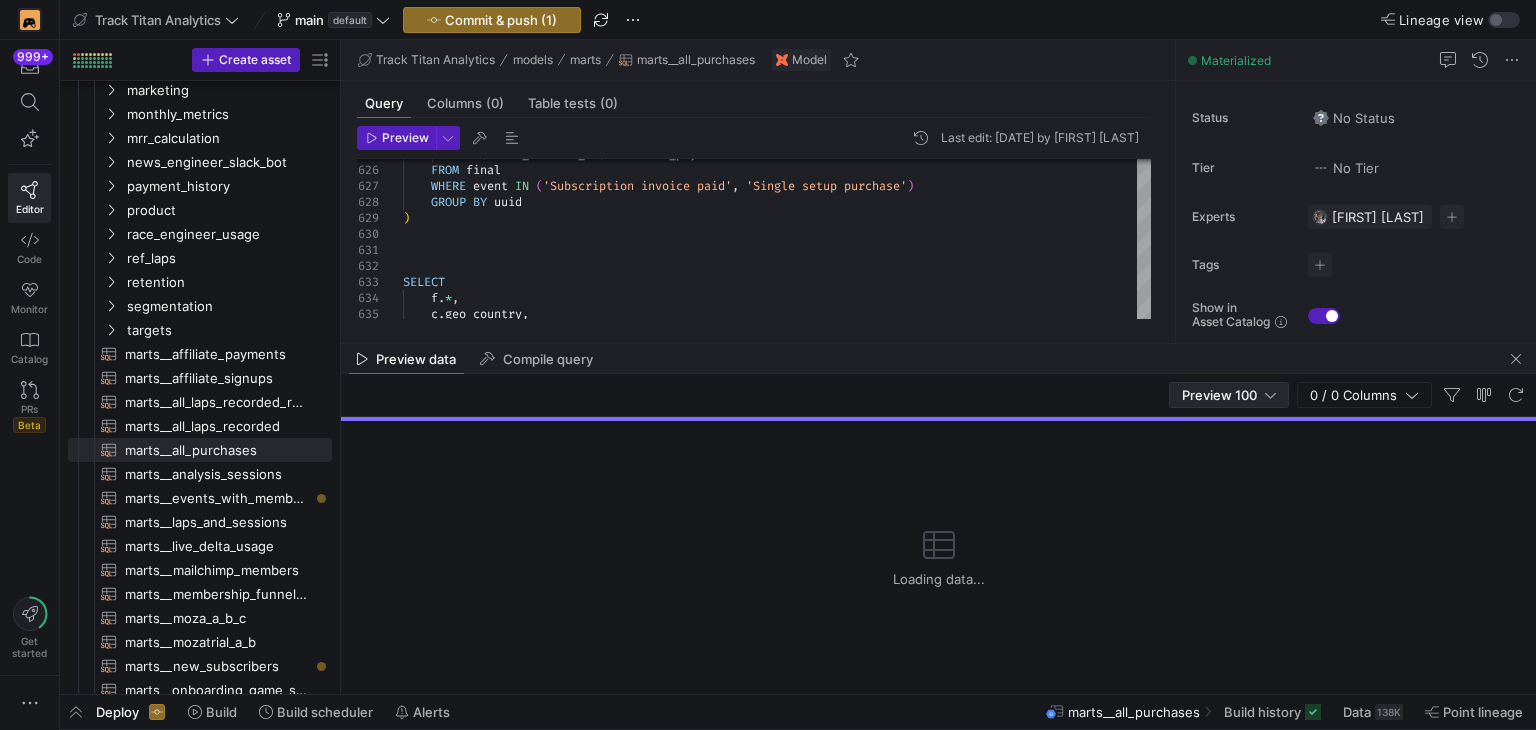 click on "Preview 100" at bounding box center [1219, 395] 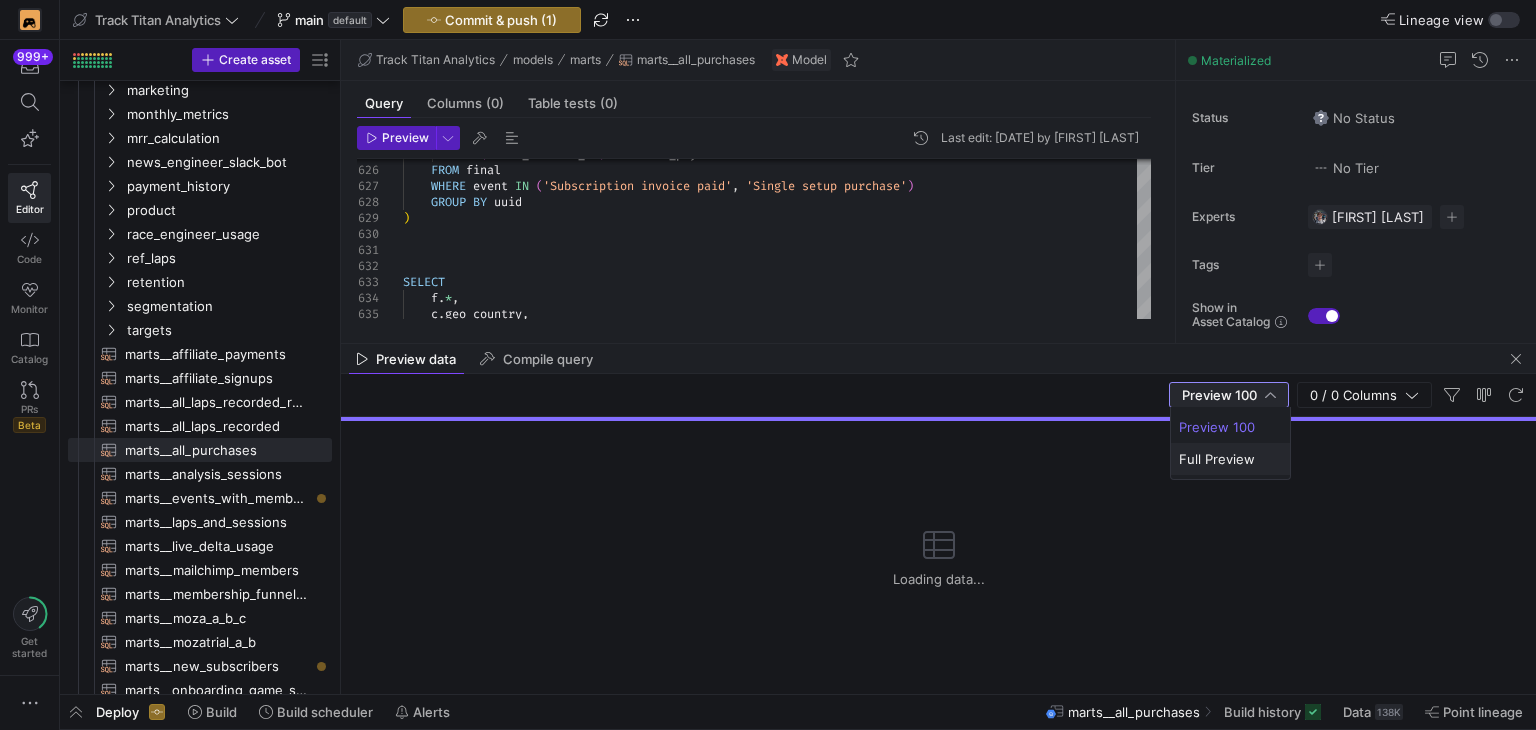 click on "Full Preview" at bounding box center (1230, 459) 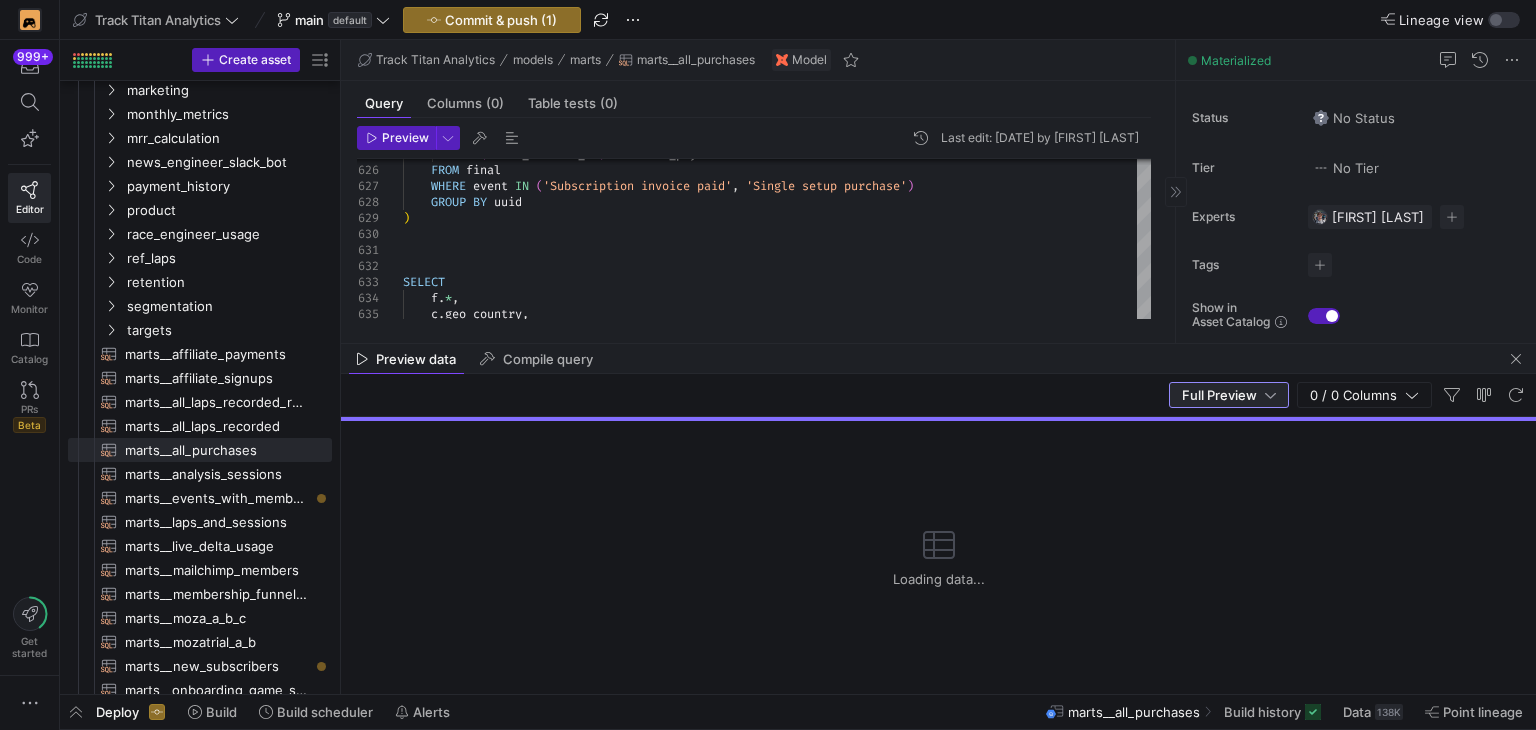 click at bounding box center [1516, 359] 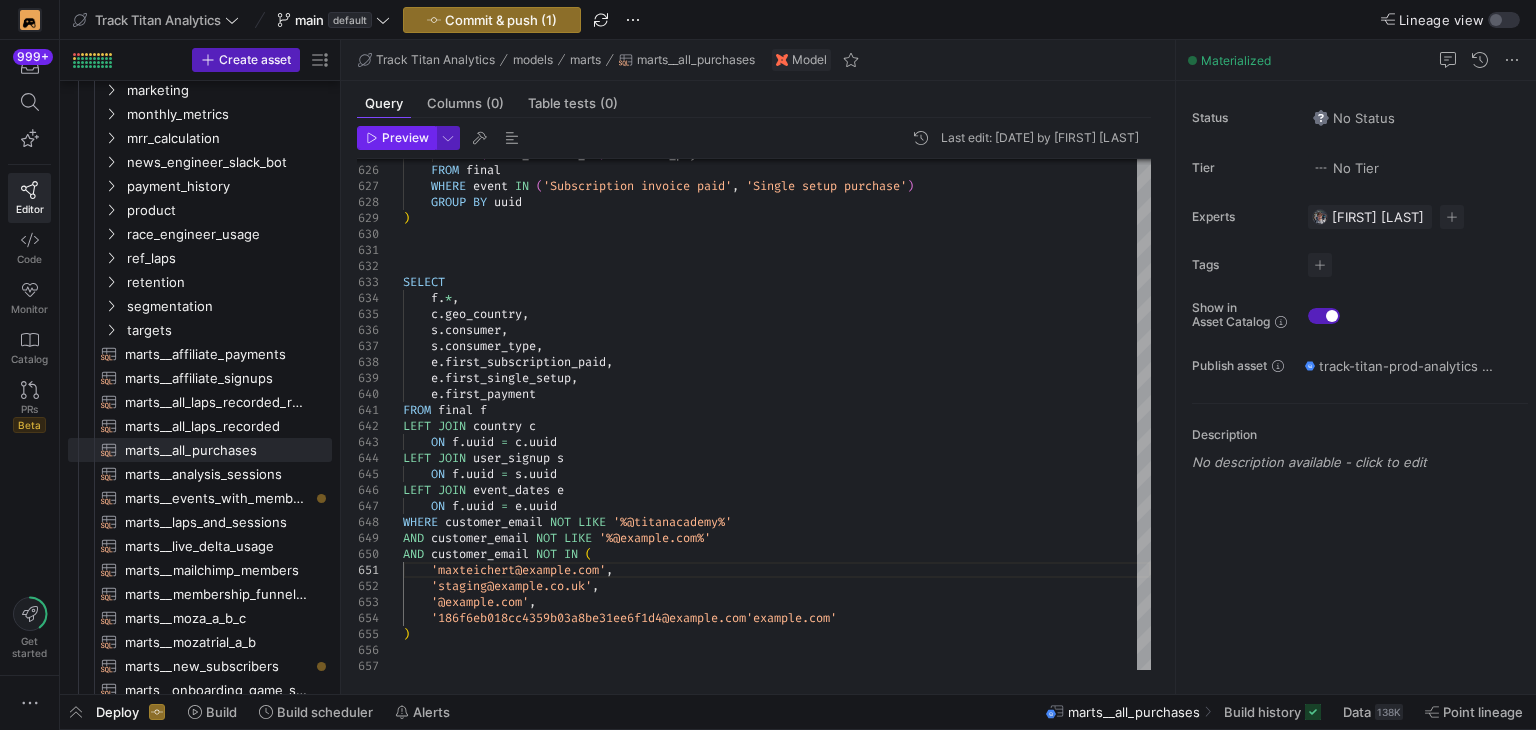 click on "Preview" at bounding box center (405, 138) 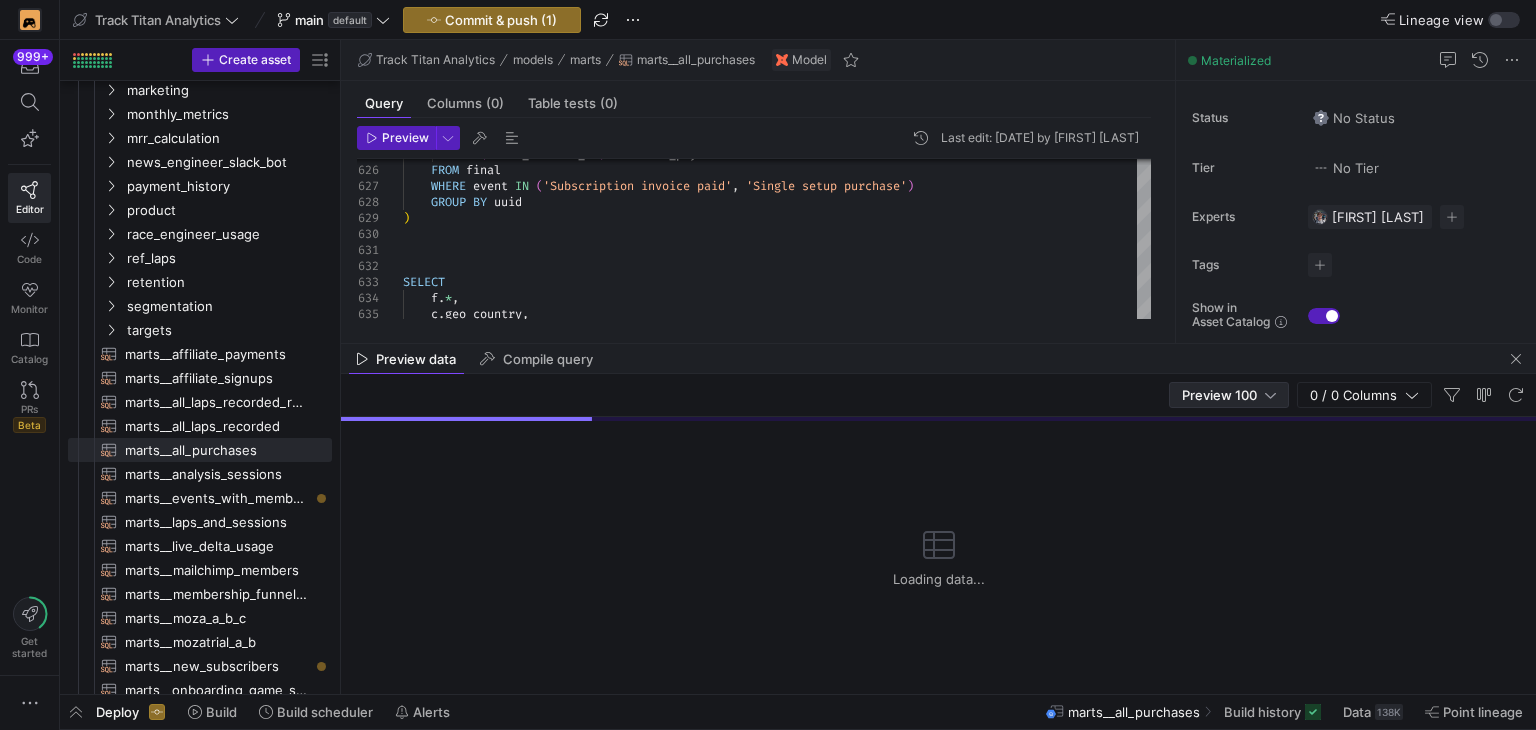 click on "Preview 100" at bounding box center [1229, 395] 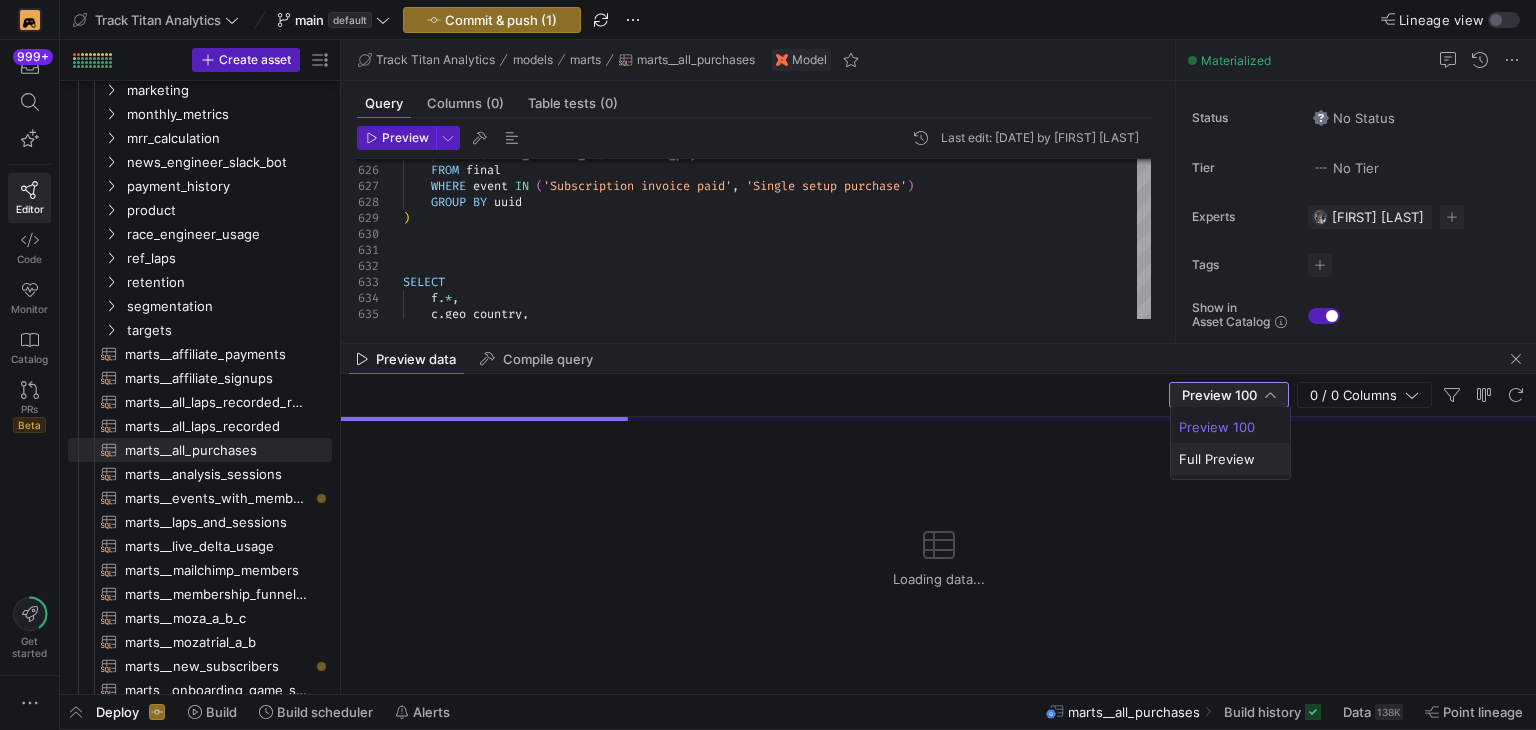 click on "Full Preview" at bounding box center [1230, 459] 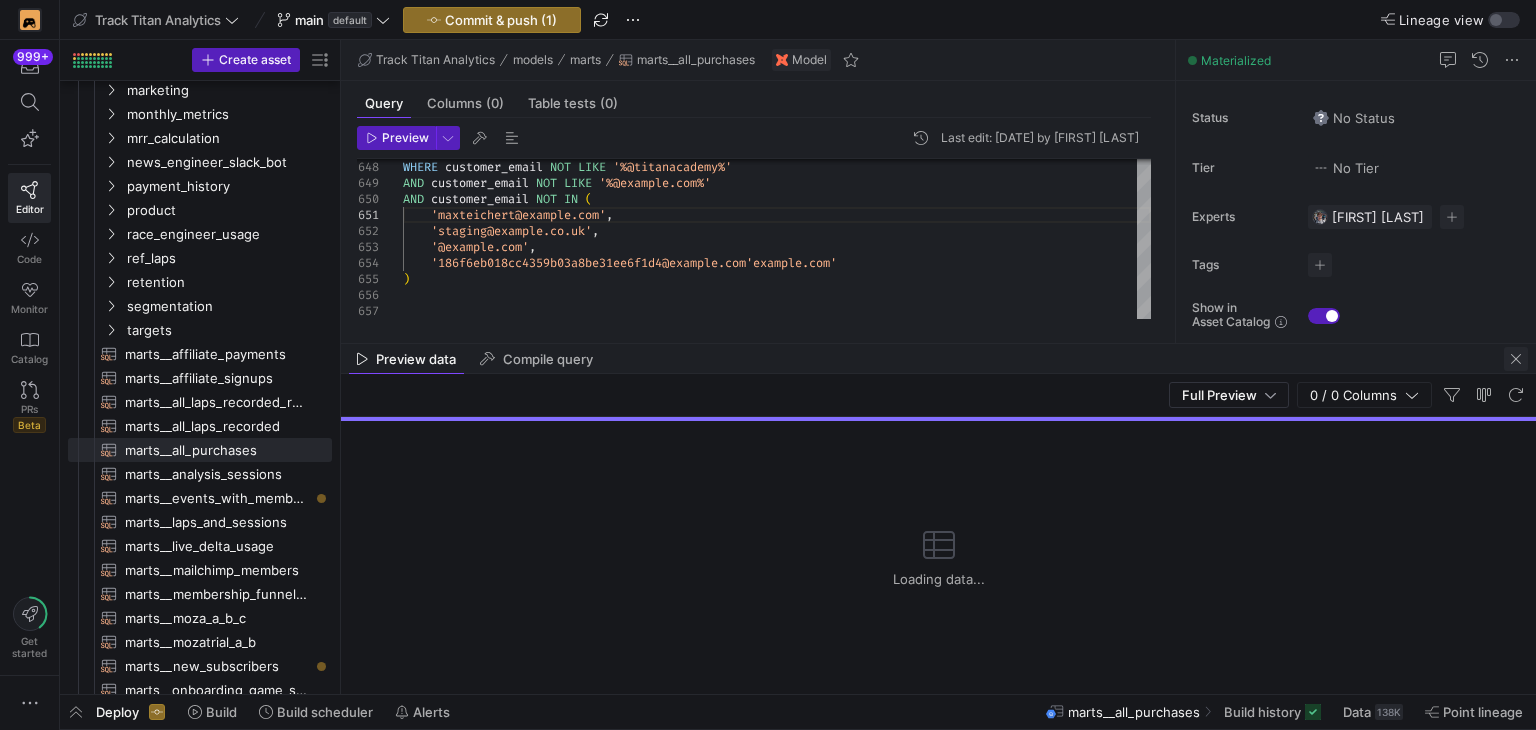 click at bounding box center (1516, 359) 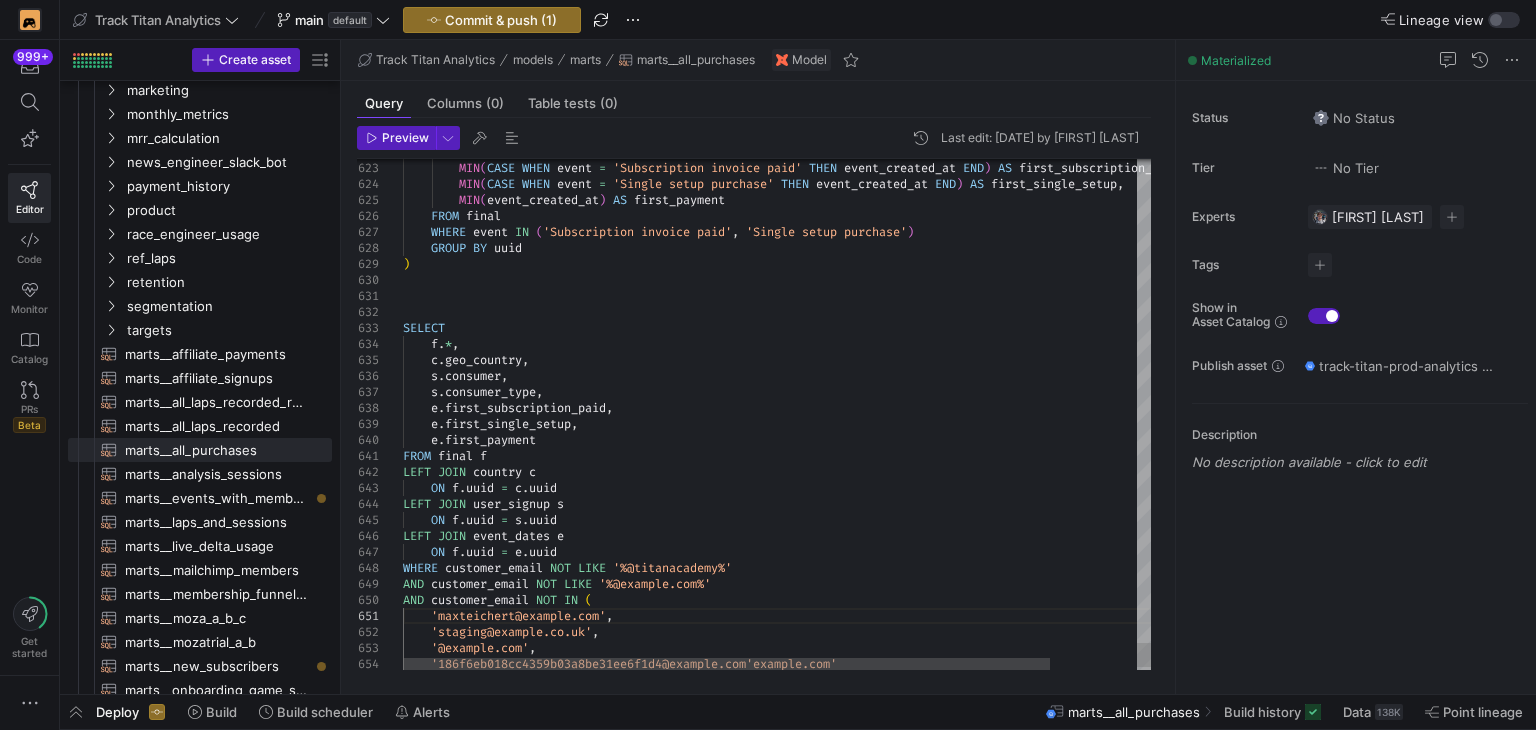 click on "WHERE  customer_email  NOT  LIKE  '%@titanacademy%' AND  customer_email  NOT  LIKE  '%@example.com%' AND  customer_email  NOT  IN   (     'maxteichert@example.com' ,     'staging@example.co.uk' ,     'maxteichert@moza.example.com' ,     '186f6eb018cc4359b03a8be31ee6f1d4@moza.example. com'     FROM  final     WHERE  event  IN   ( 'Subscription invoice paid' ,  'Single setup purchase' )     GROUP  BY  uuid ) SELECT      f . * ,      c . geo_country ,      s . consumer ,      s . consumer_type ,      e . first_subscription_paid ,      e . first_single_setup ,      e . first_payment FROM  final  f LEFT  JOIN  country  c      ON  f . uuid  =  c . uuid LEFT  JOIN  user_signup  s      ON  f . uuid  =  s . uuid LEFT  JOIN  event_dates  e      ON  f . uuid  =  e . uuid           uuid ,           MIN ( CASE  WHEN  event  =      THEN  )" at bounding box center [827, -4538] 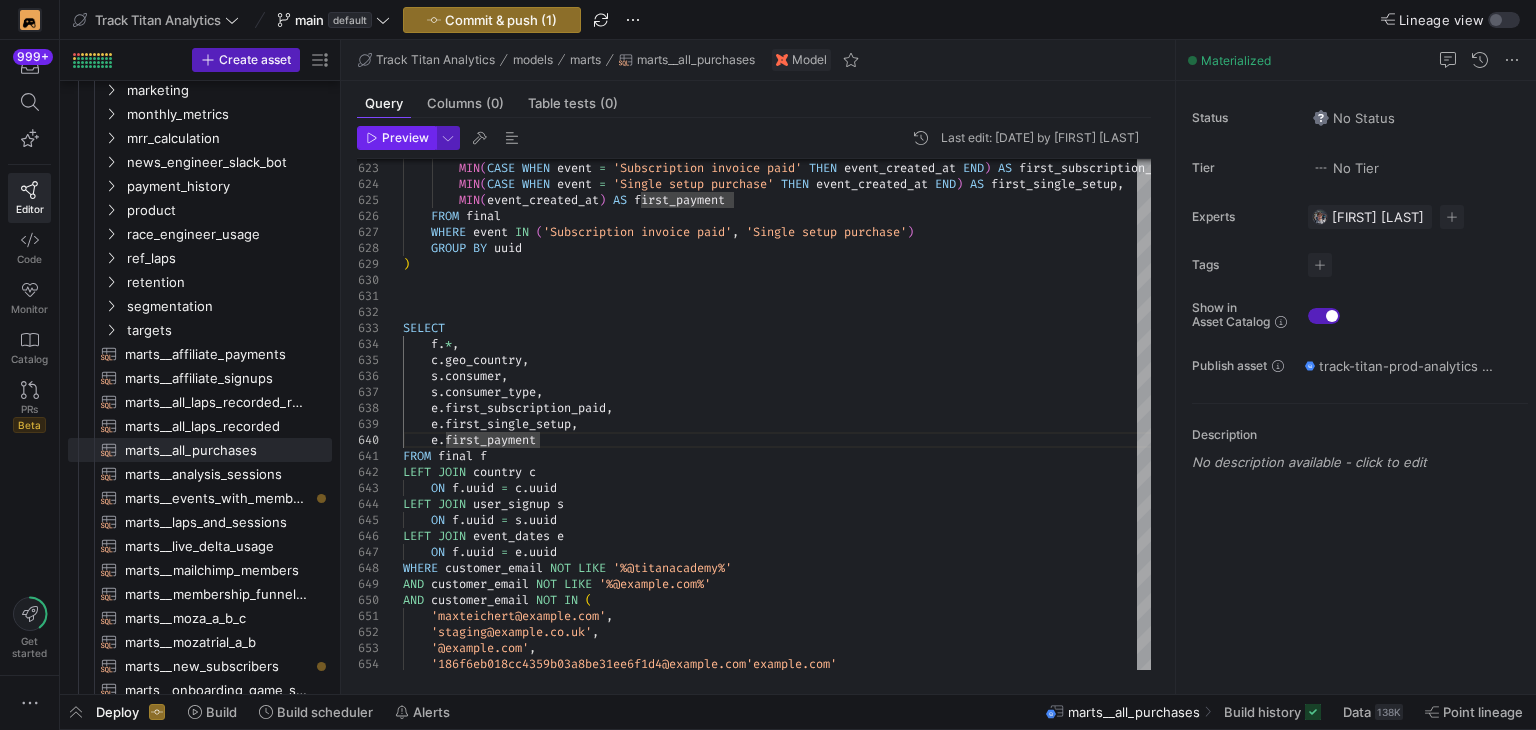 click on "Preview" at bounding box center (397, 138) 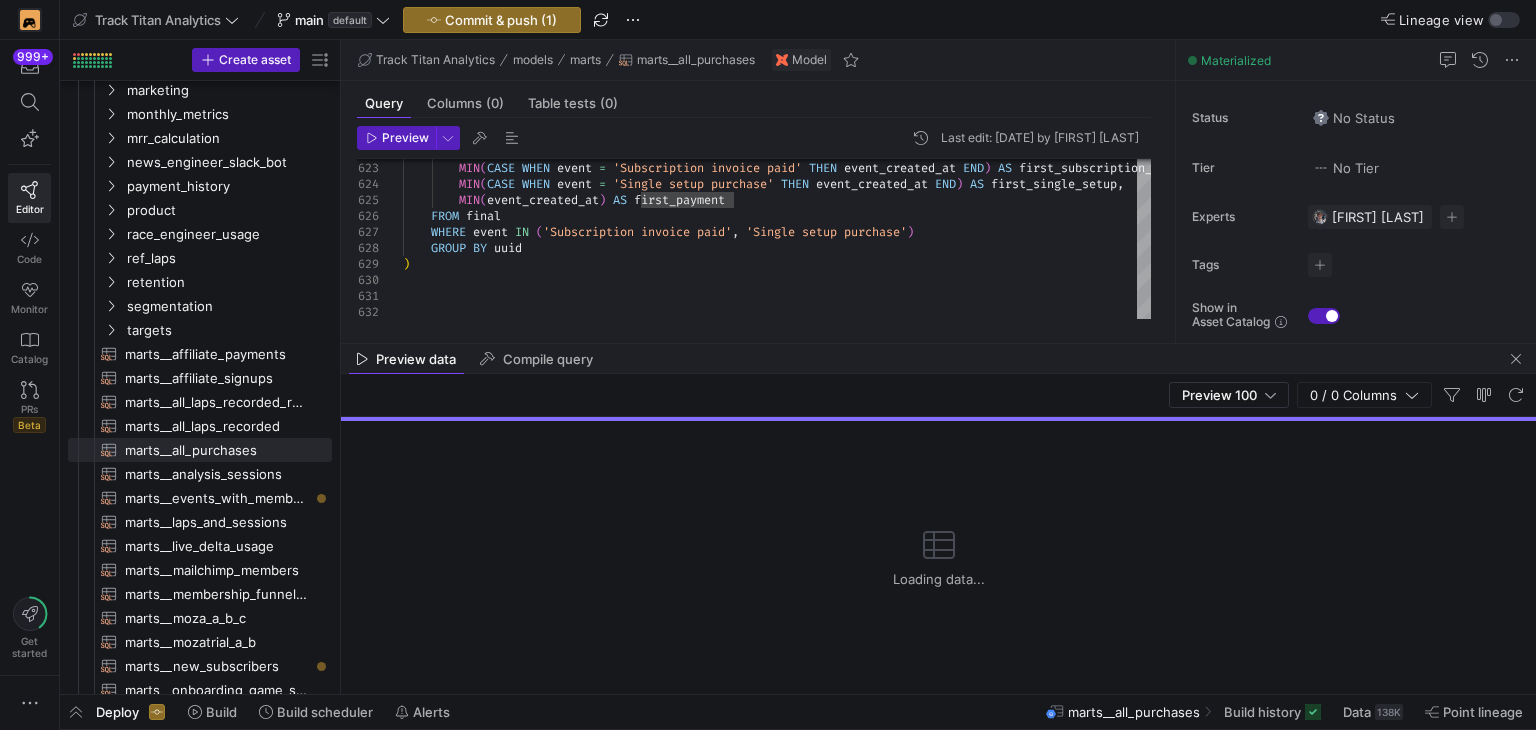 click on "Preview data Compile query" at bounding box center [938, 359] 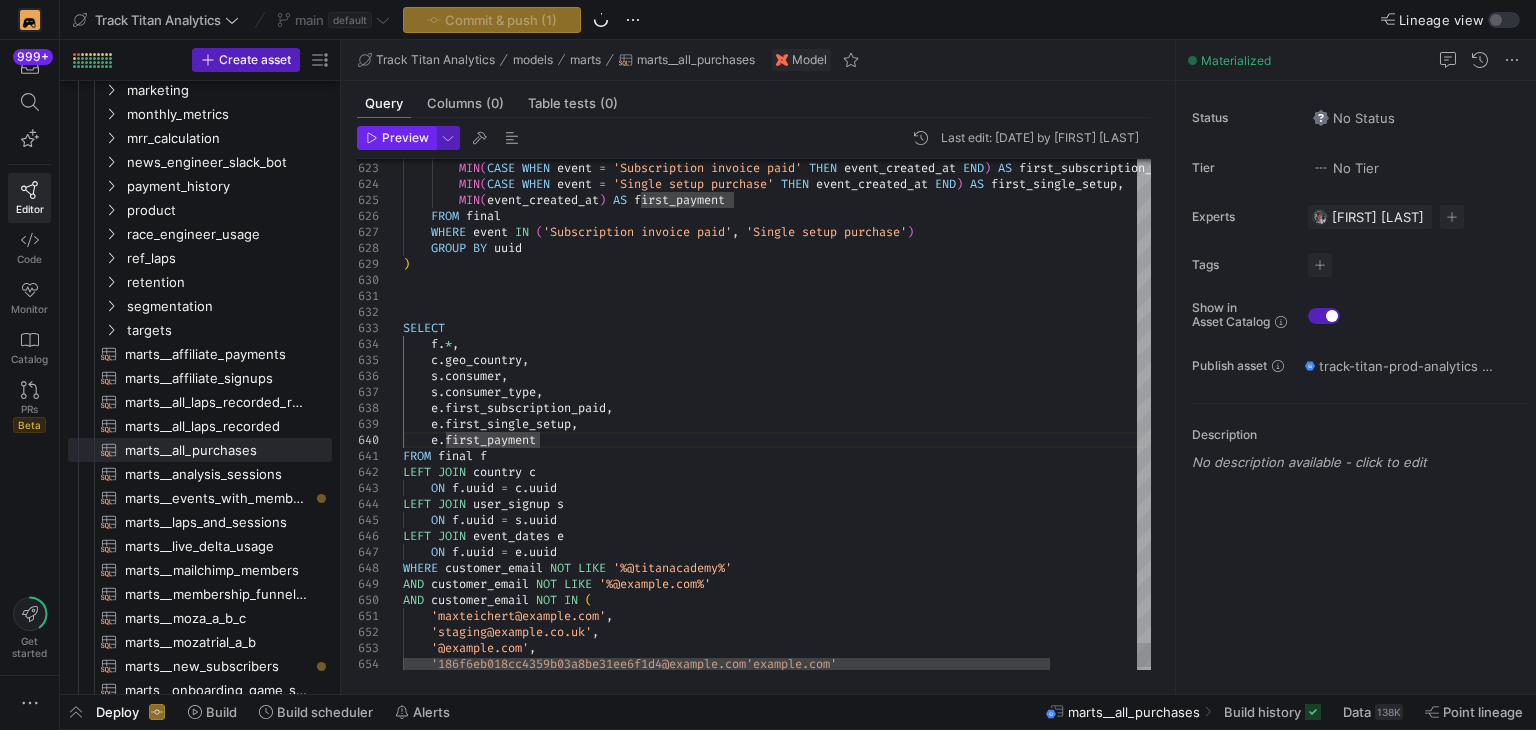 click on "Preview" at bounding box center (405, 138) 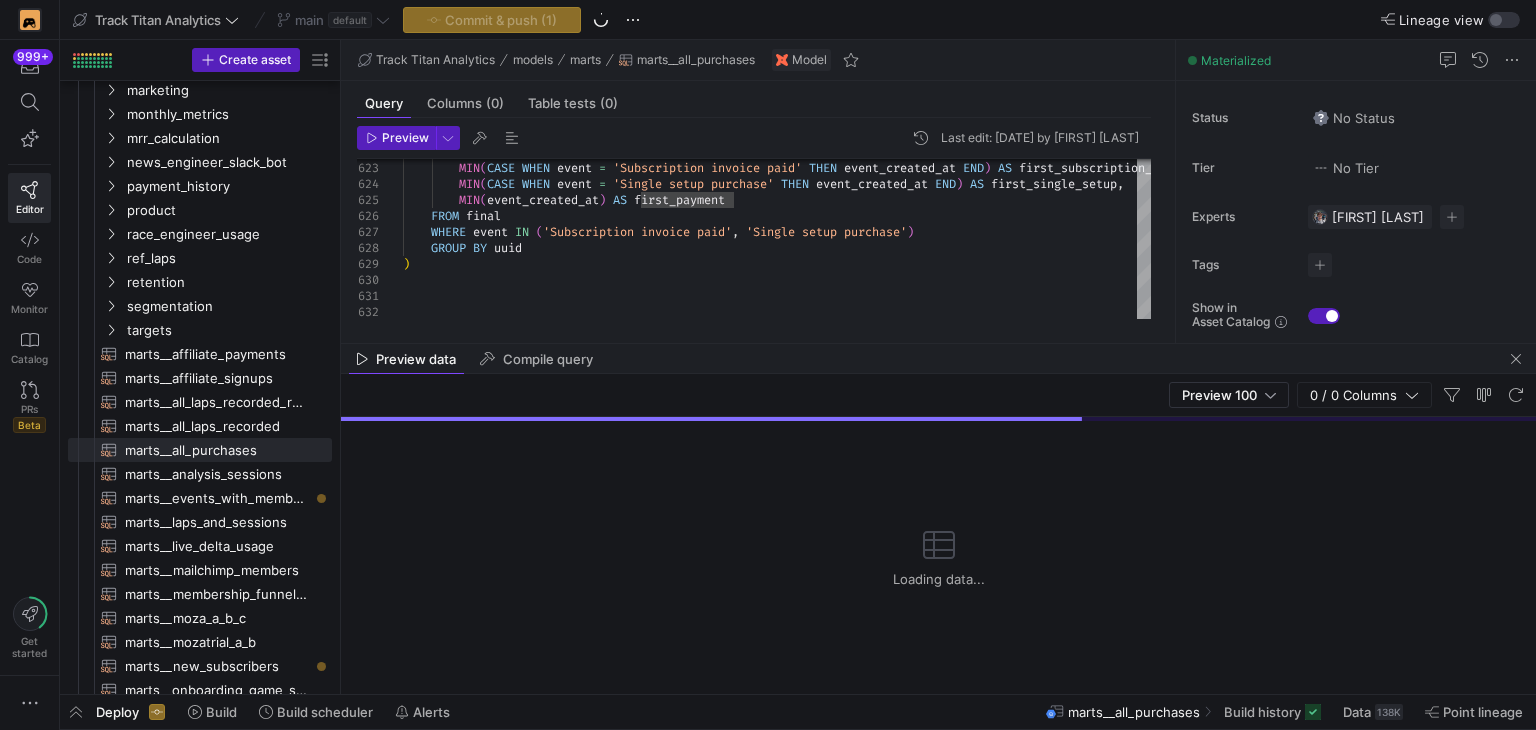 drag, startPoint x: 1510, startPoint y: 359, endPoint x: 1493, endPoint y: 361, distance: 17.117243 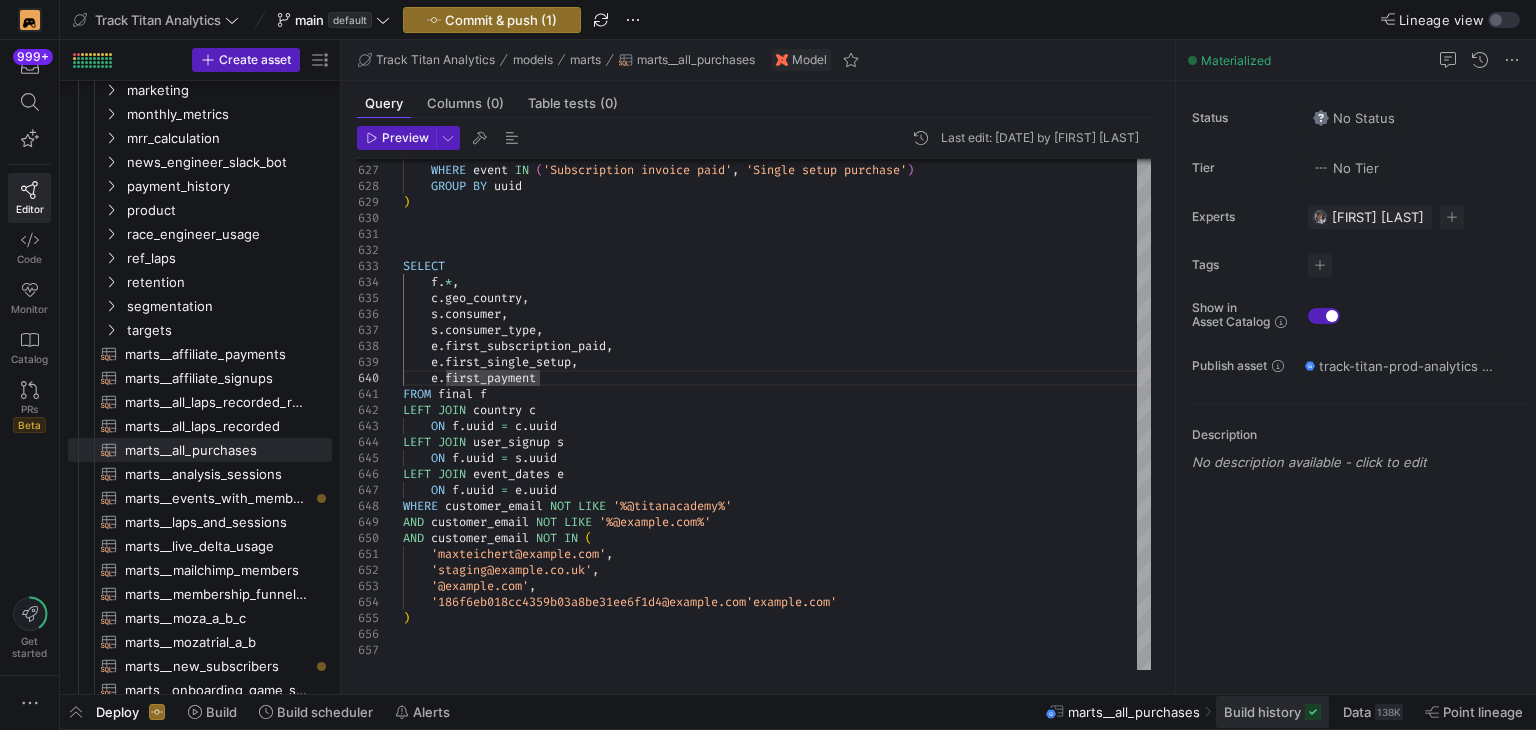 click on "Build history" at bounding box center [1262, 712] 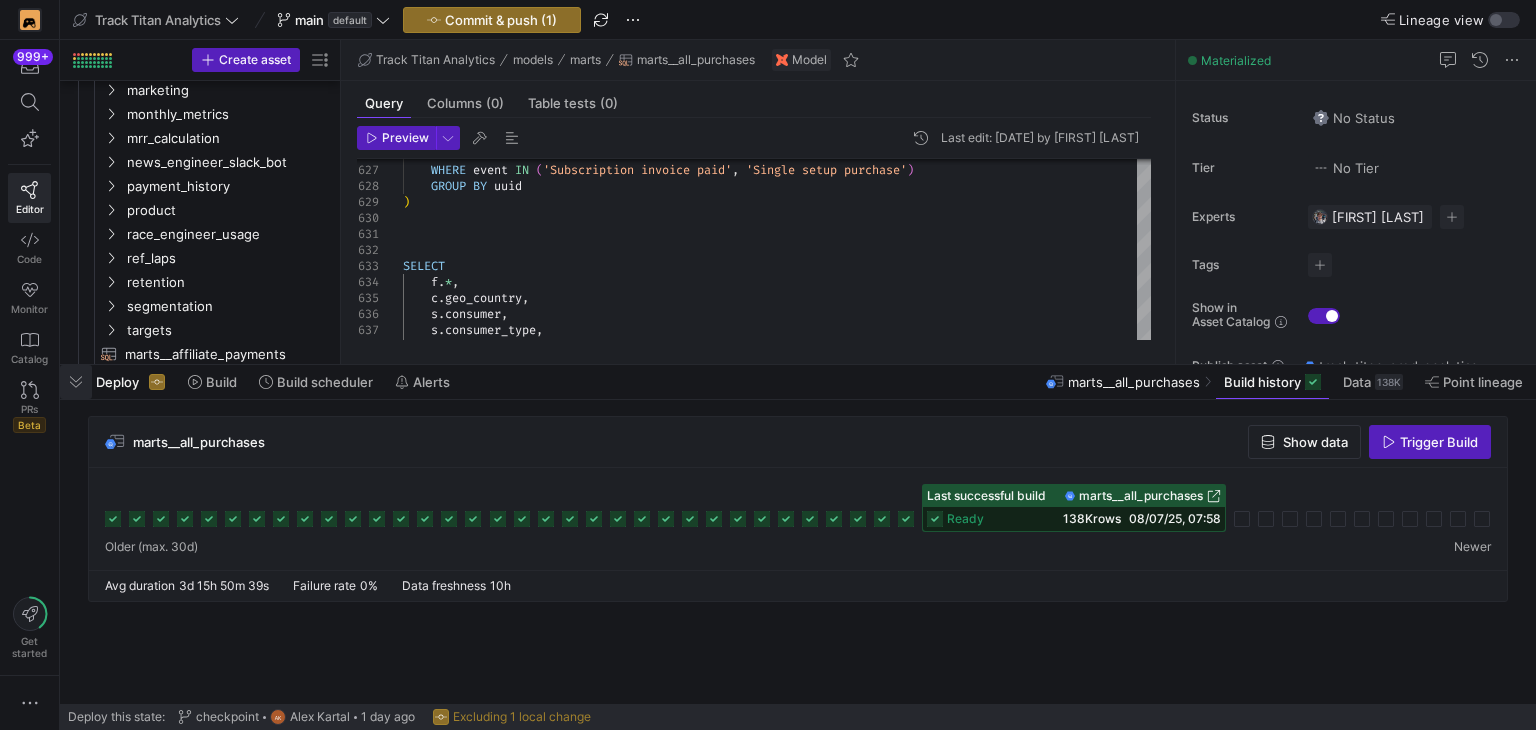 click at bounding box center [76, 382] 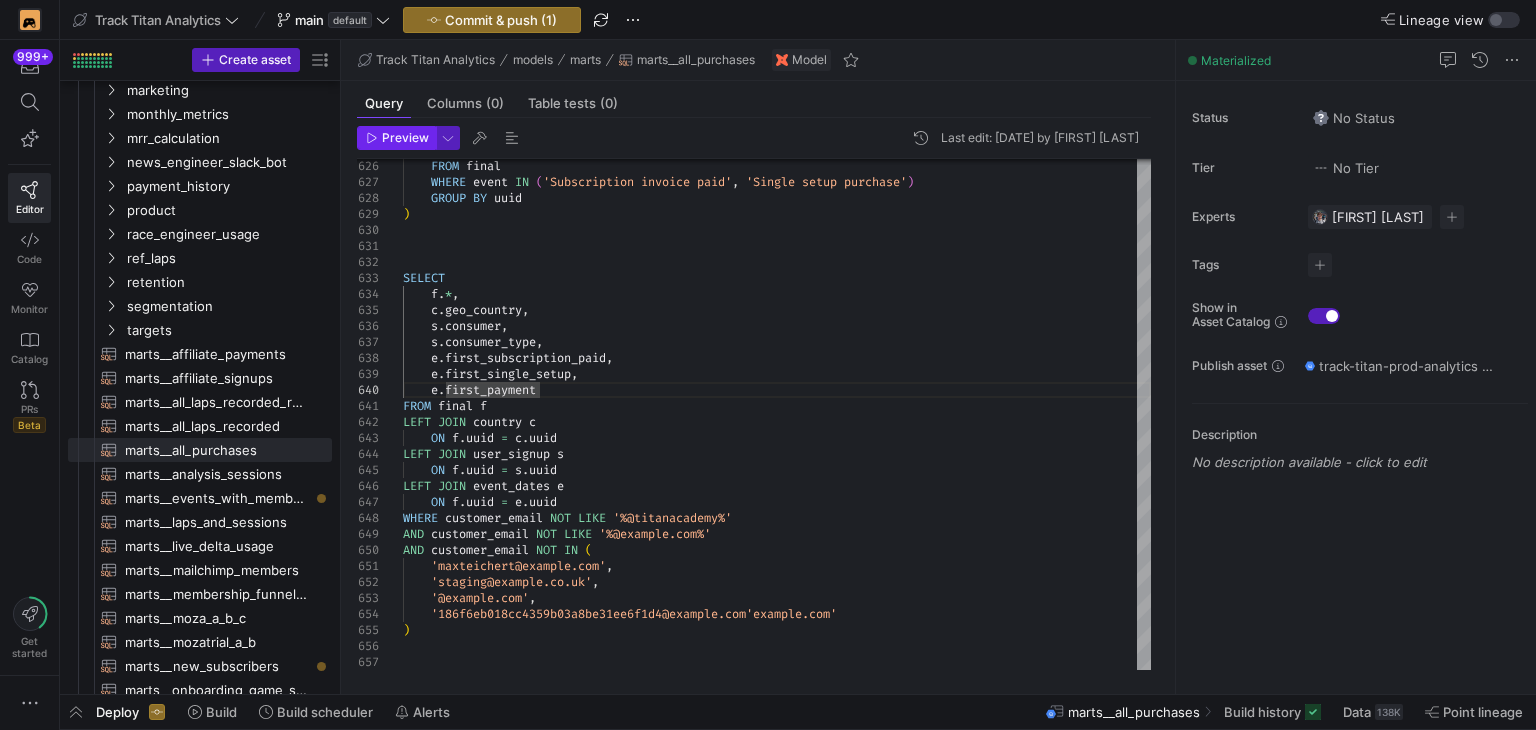 click on "Preview" at bounding box center [405, 138] 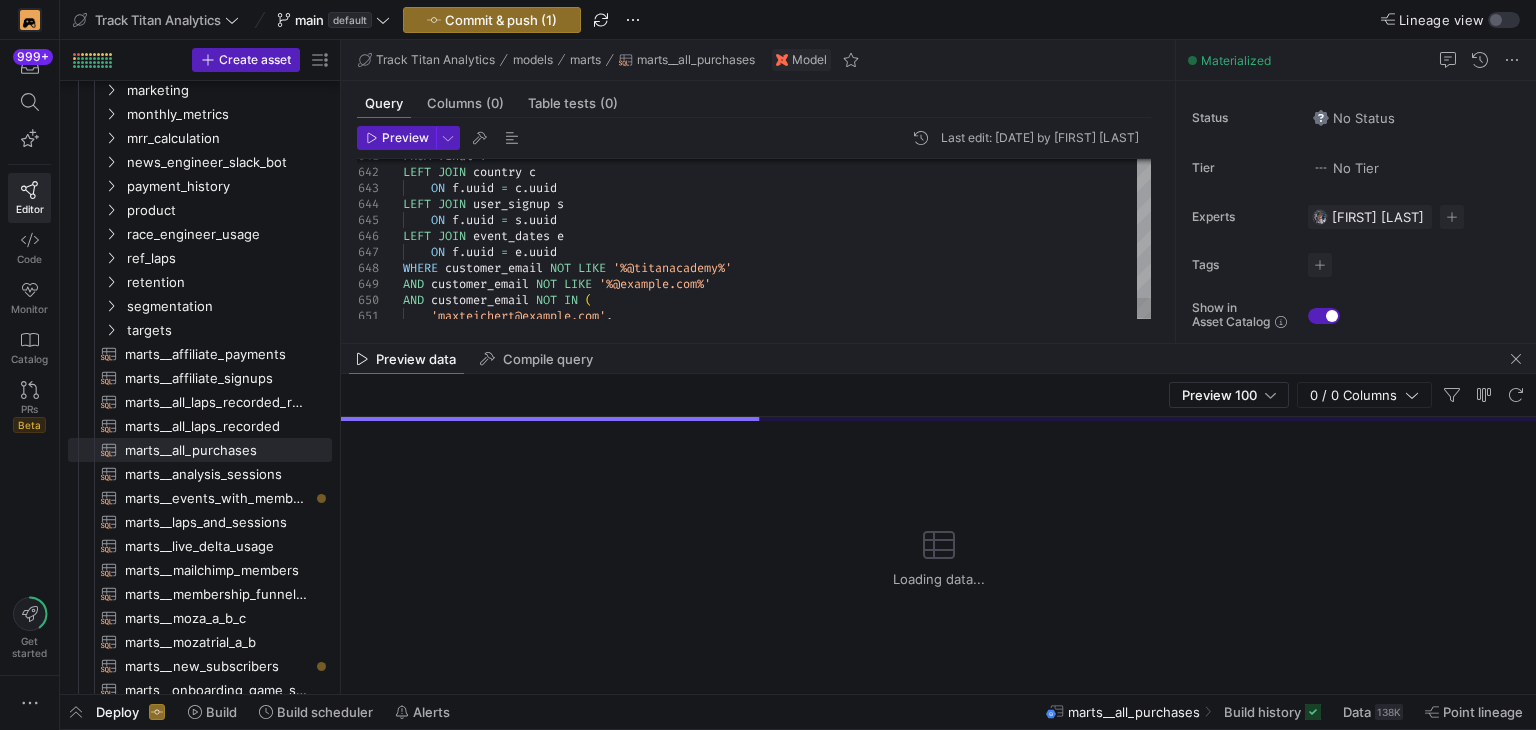 click on "FROM  final  f LEFT  JOIN  country  c     ON  f . uuid  =  c . uuid LEFT  JOIN  user_signup  s     ON  f . uuid  =  s . uuid LEFT  JOIN  event_dates  e     ON  f . uuid  =  e . uuid WHERE  customer_email  NOT  LIKE  '%@titanacademy%' AND  customer_email  NOT  LIKE  '%@example.com%' AND  customer_email  NOT  IN   (     'maxteichert@example.com' ," at bounding box center (777, -4844) 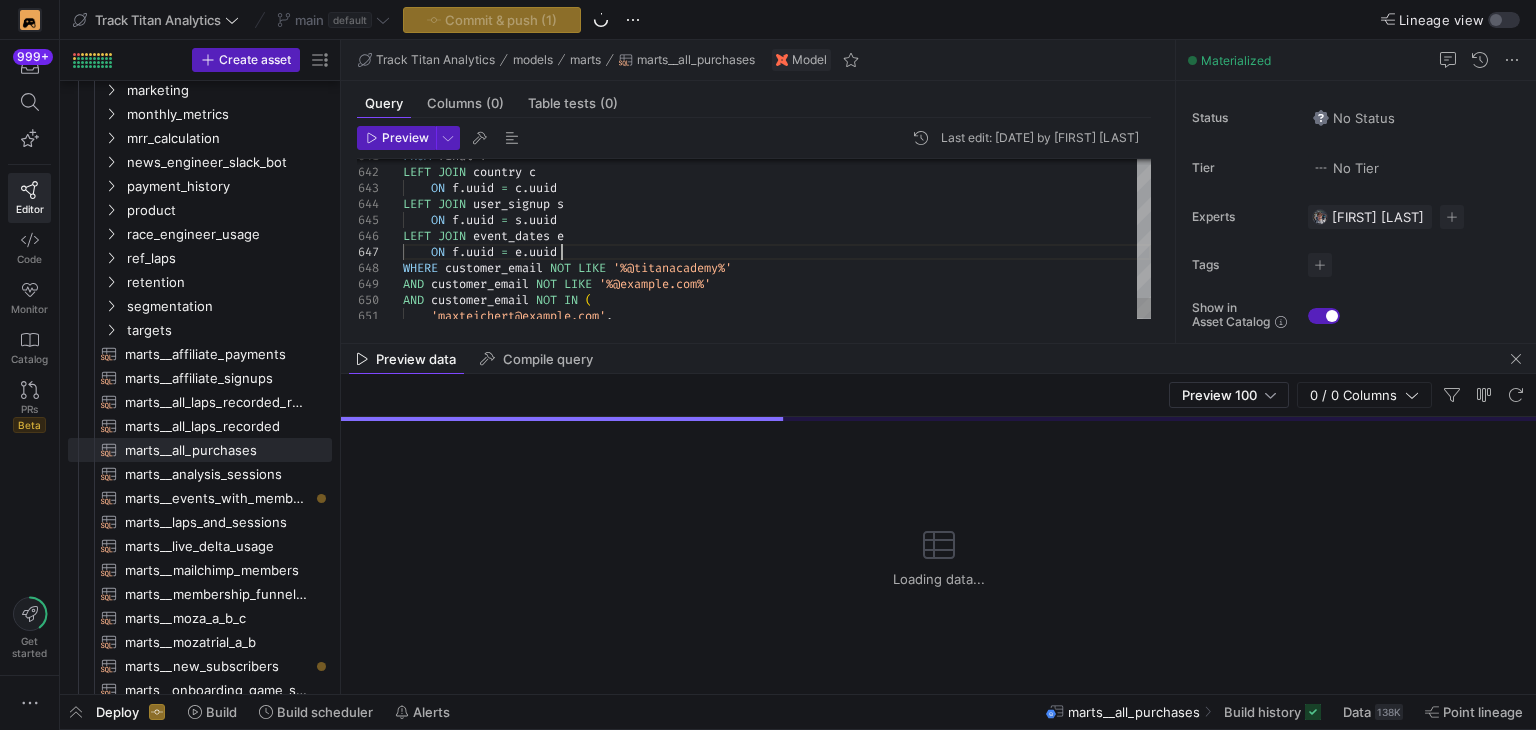 scroll, scrollTop: 111, scrollLeft: 135, axis: both 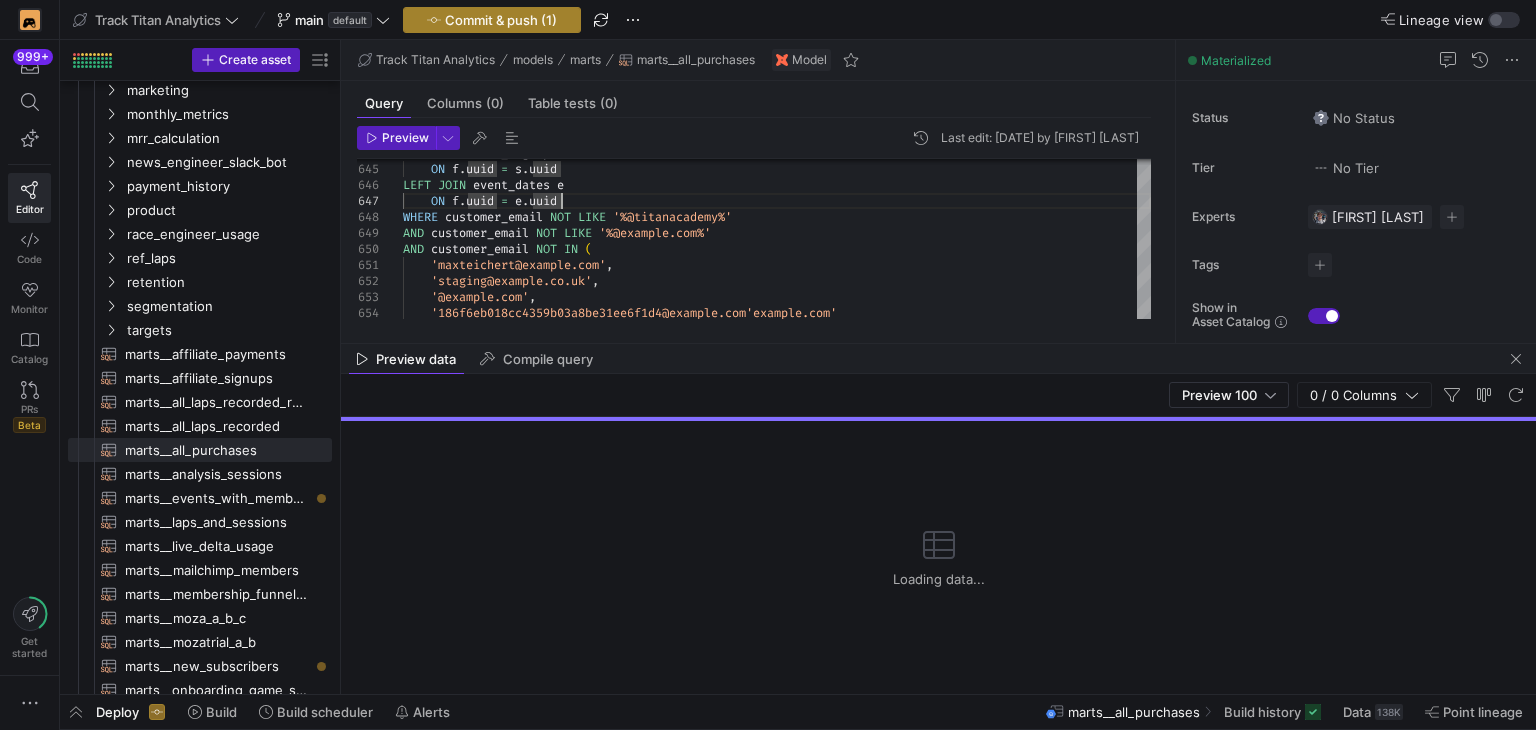 click on "Commit & push (1)" at bounding box center [501, 20] 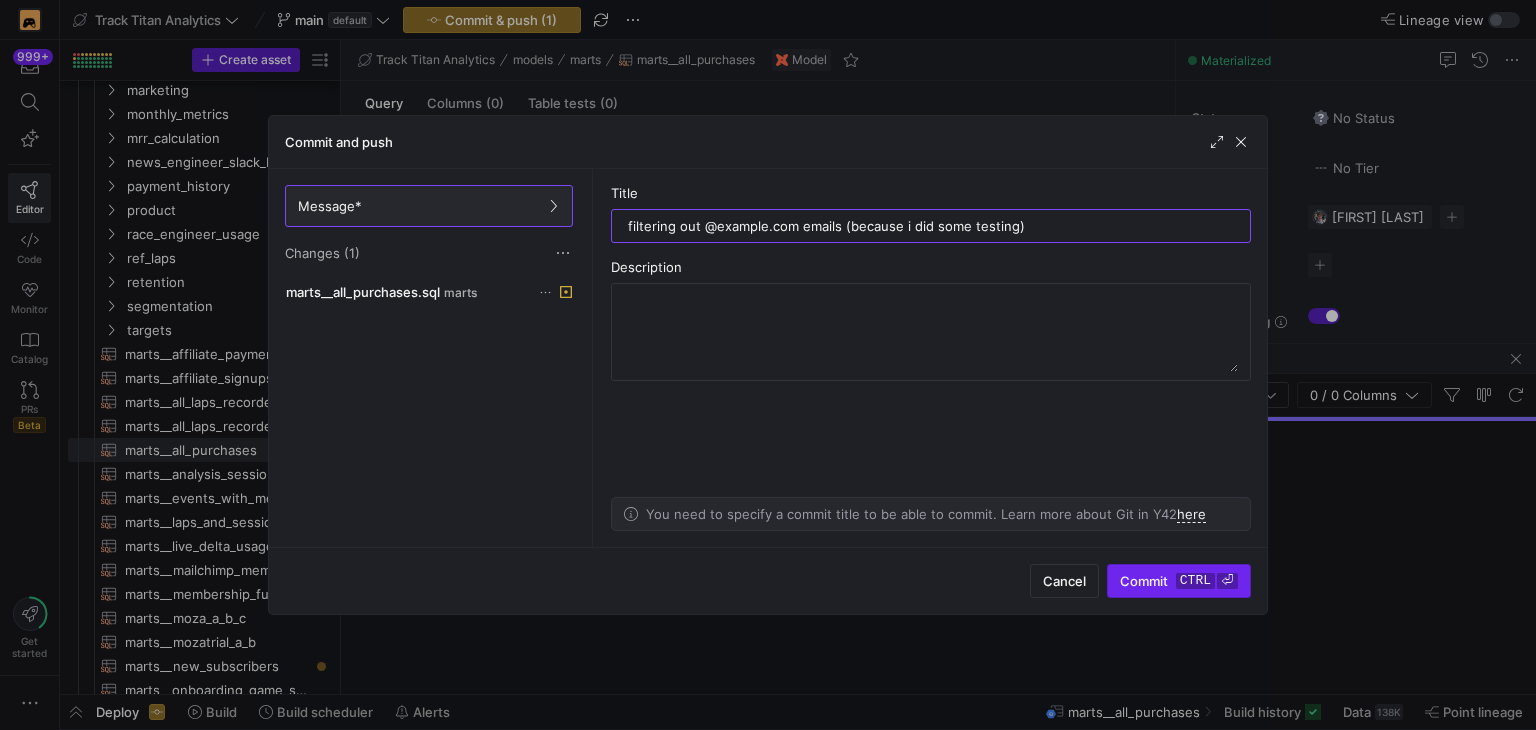 type on "filtering out @example.com emails (because i did some testing)" 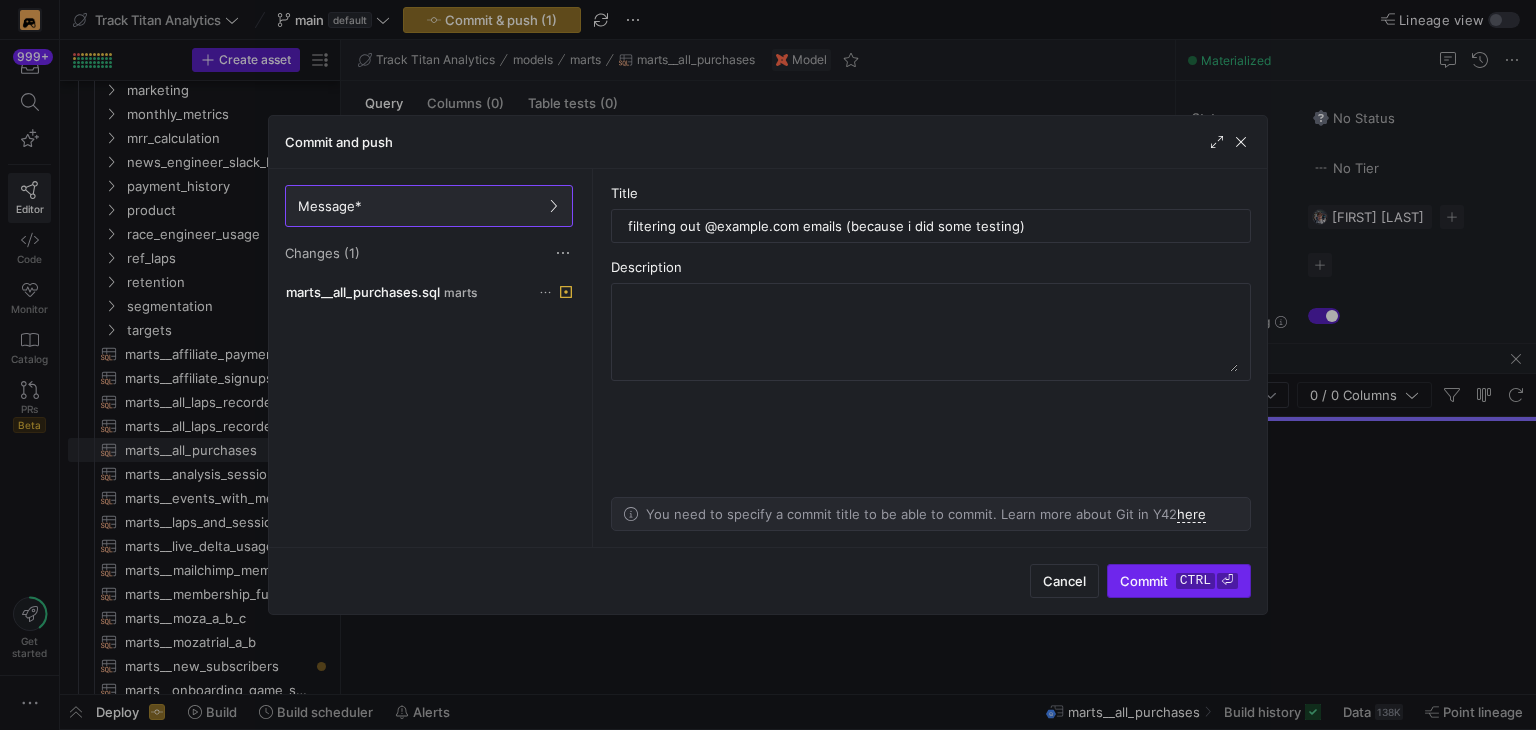 click on "Commit  ctrl ⏎" at bounding box center [1179, 581] 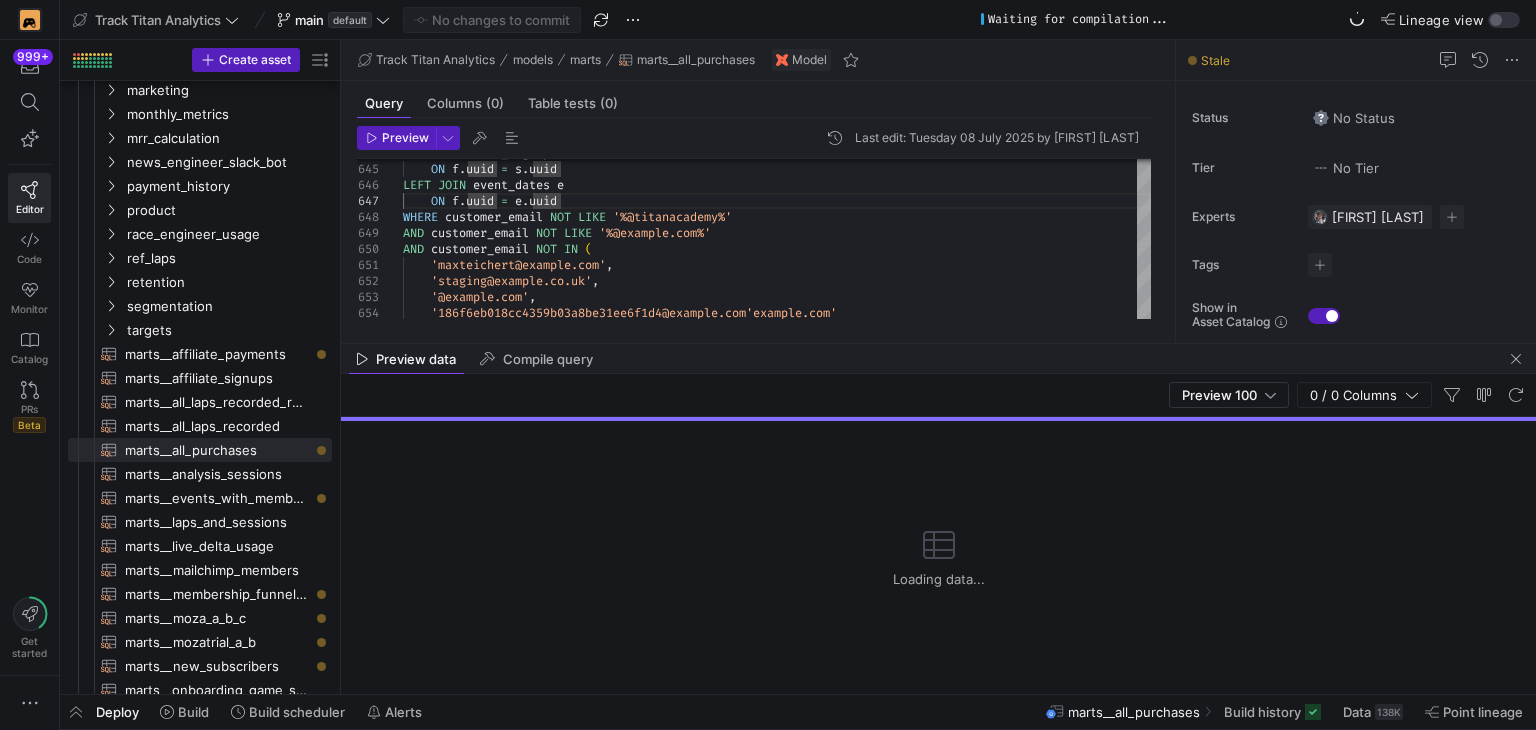 click on "Loading data..." at bounding box center [938, 557] 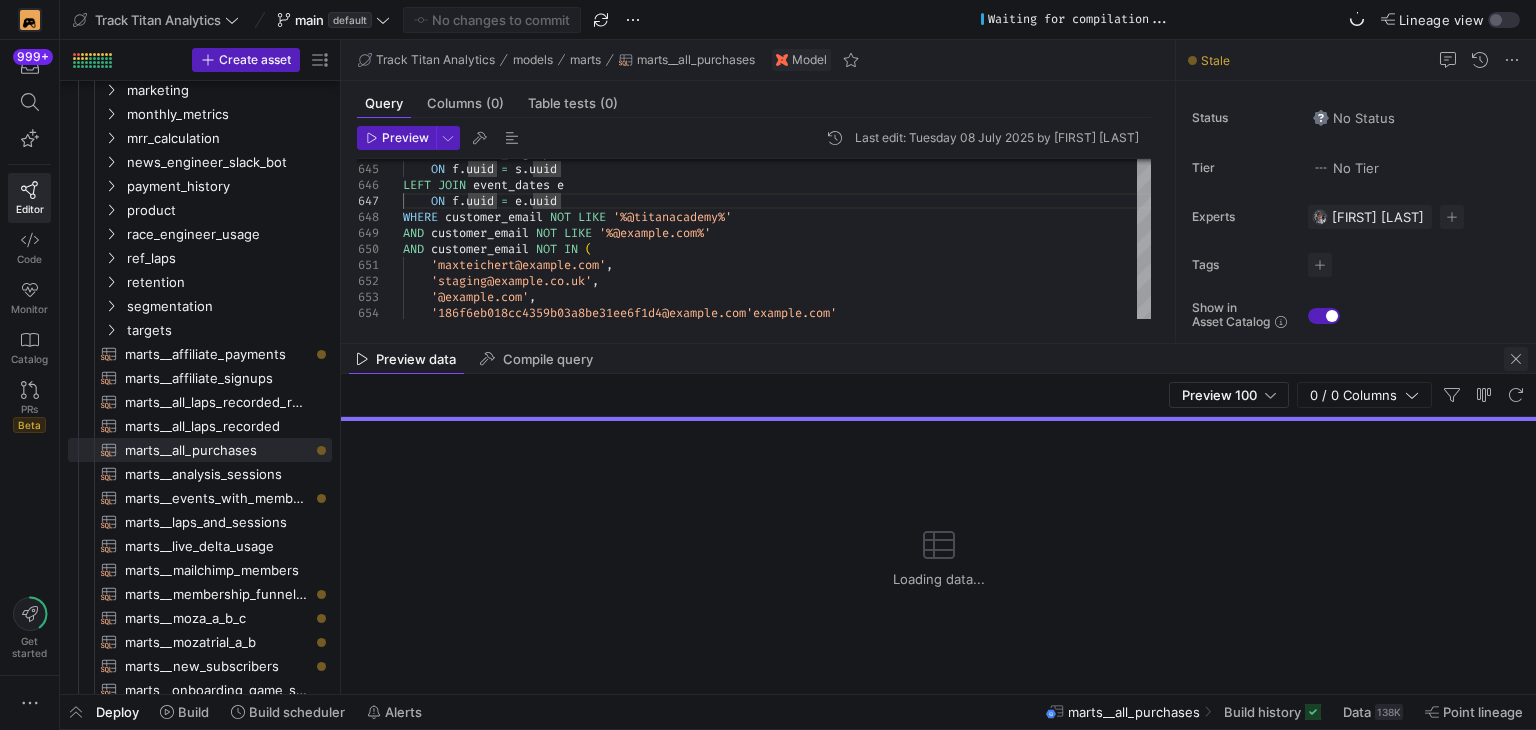 click at bounding box center (1516, 359) 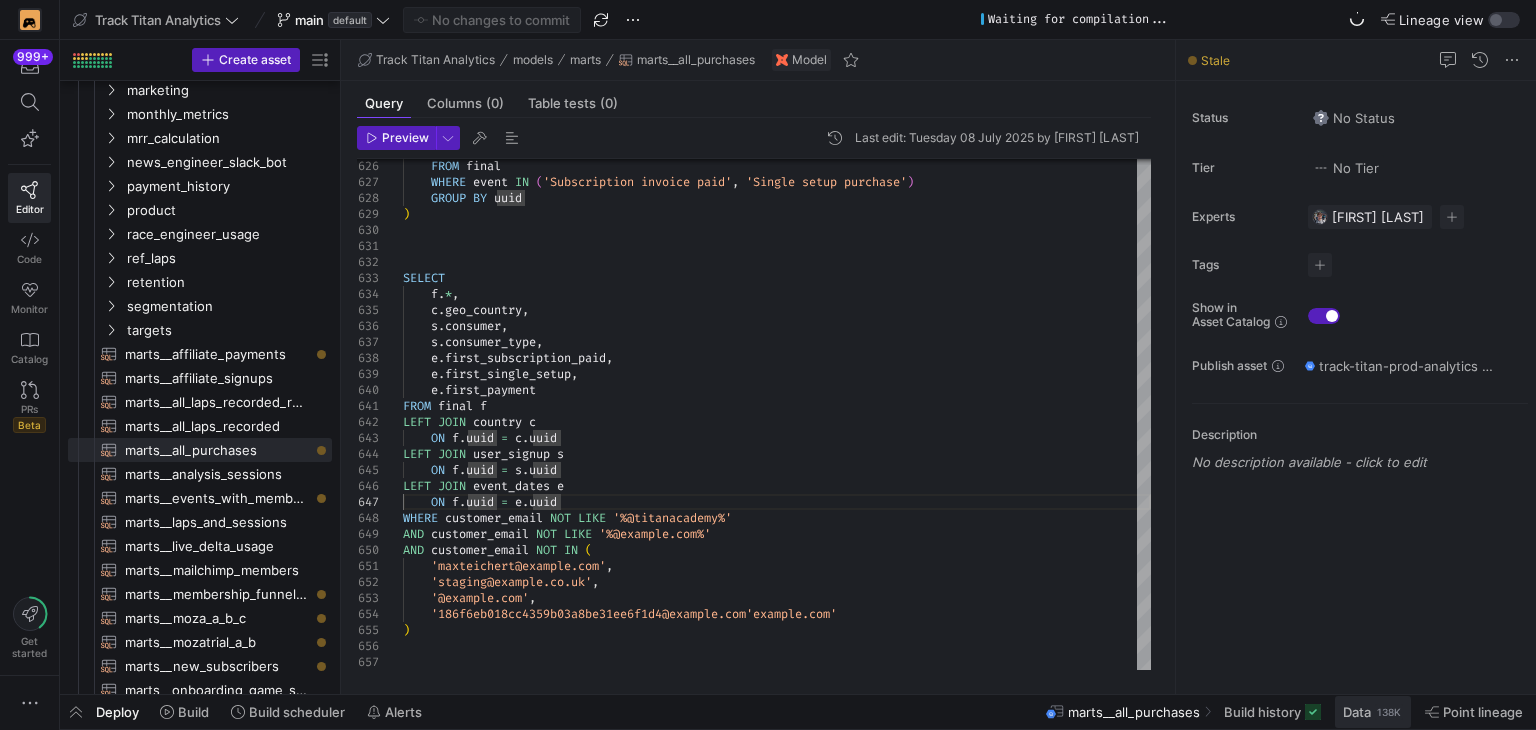 click on "Data" at bounding box center (1357, 712) 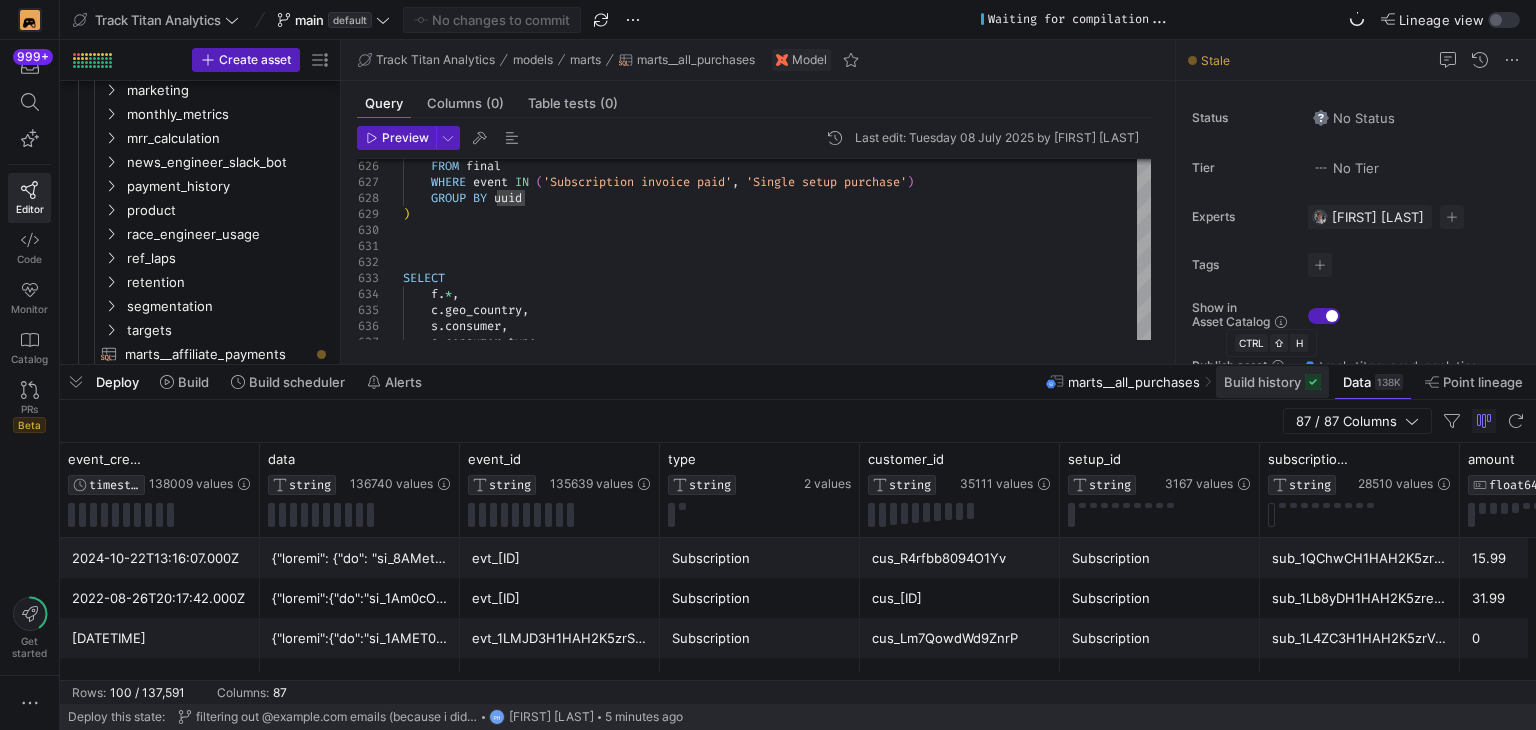 click on "Build history" at bounding box center (1262, 382) 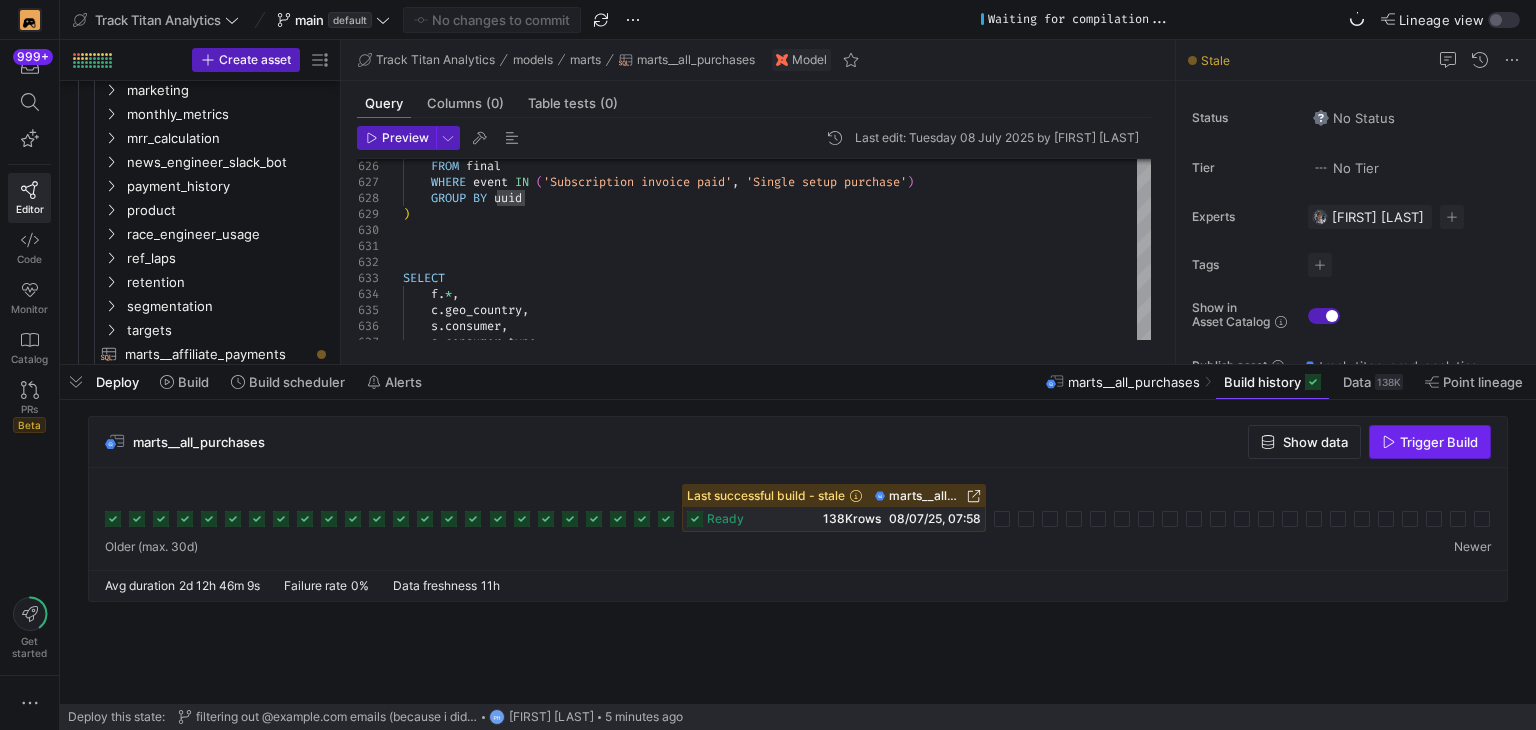 click on "Trigger Build" at bounding box center (1439, 442) 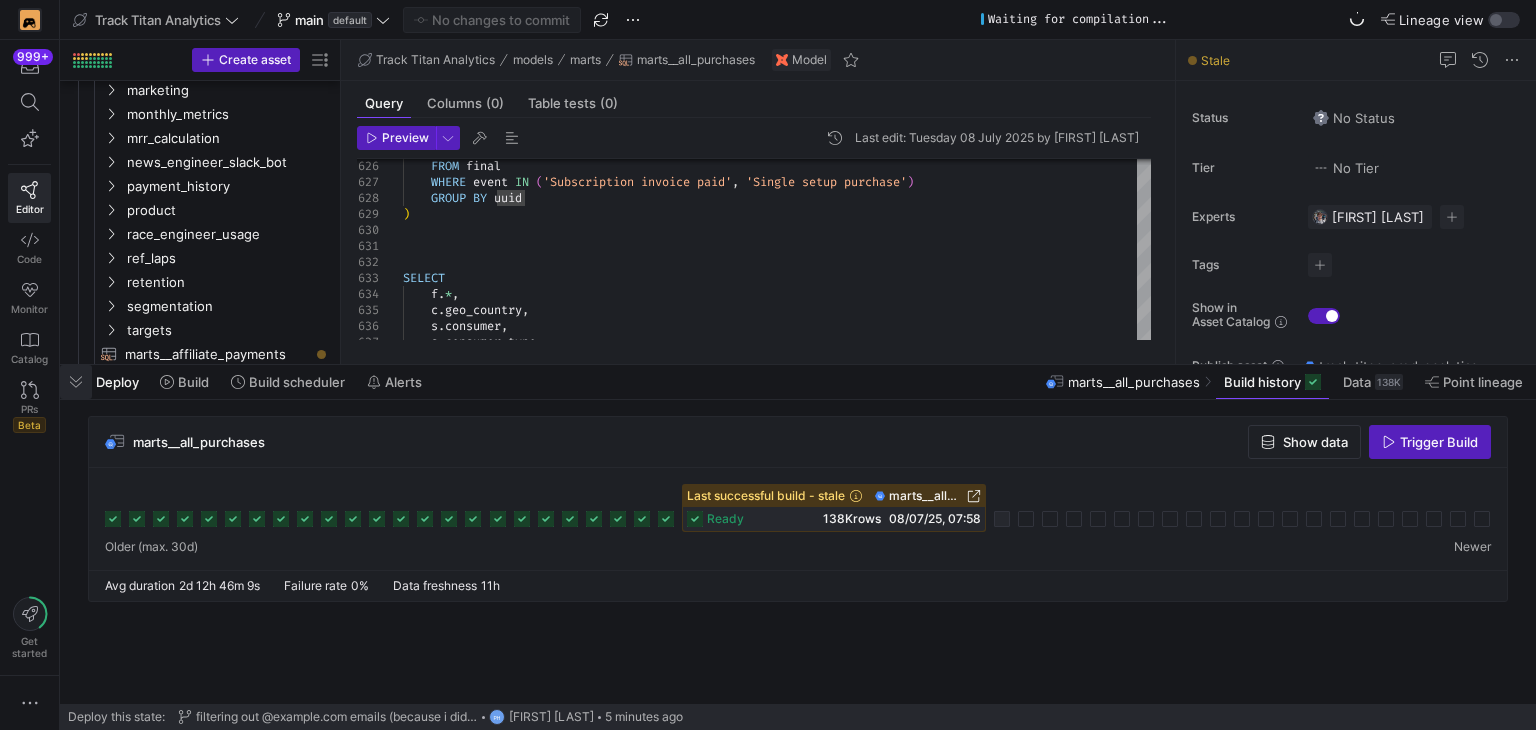 click at bounding box center (76, 382) 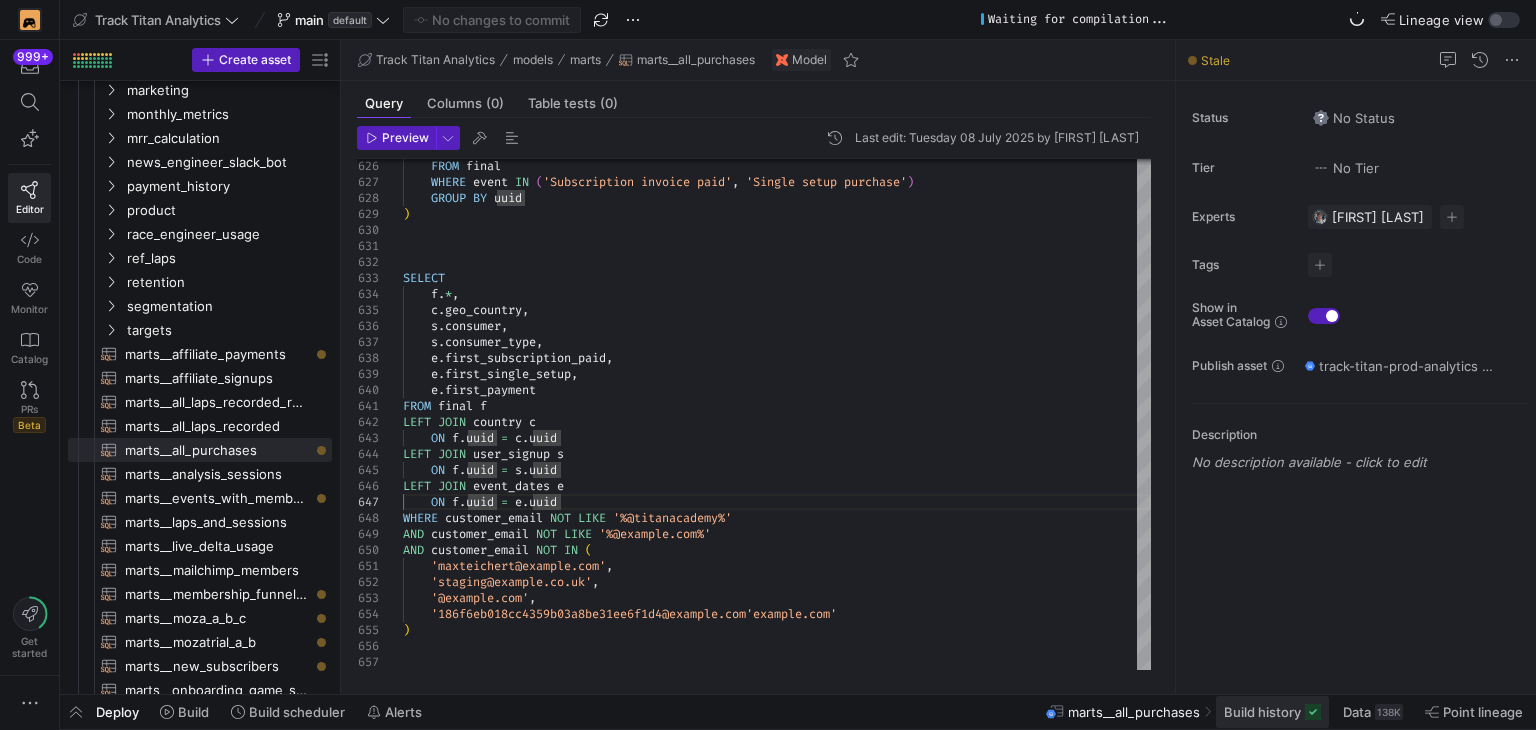 click at bounding box center (1313, 712) 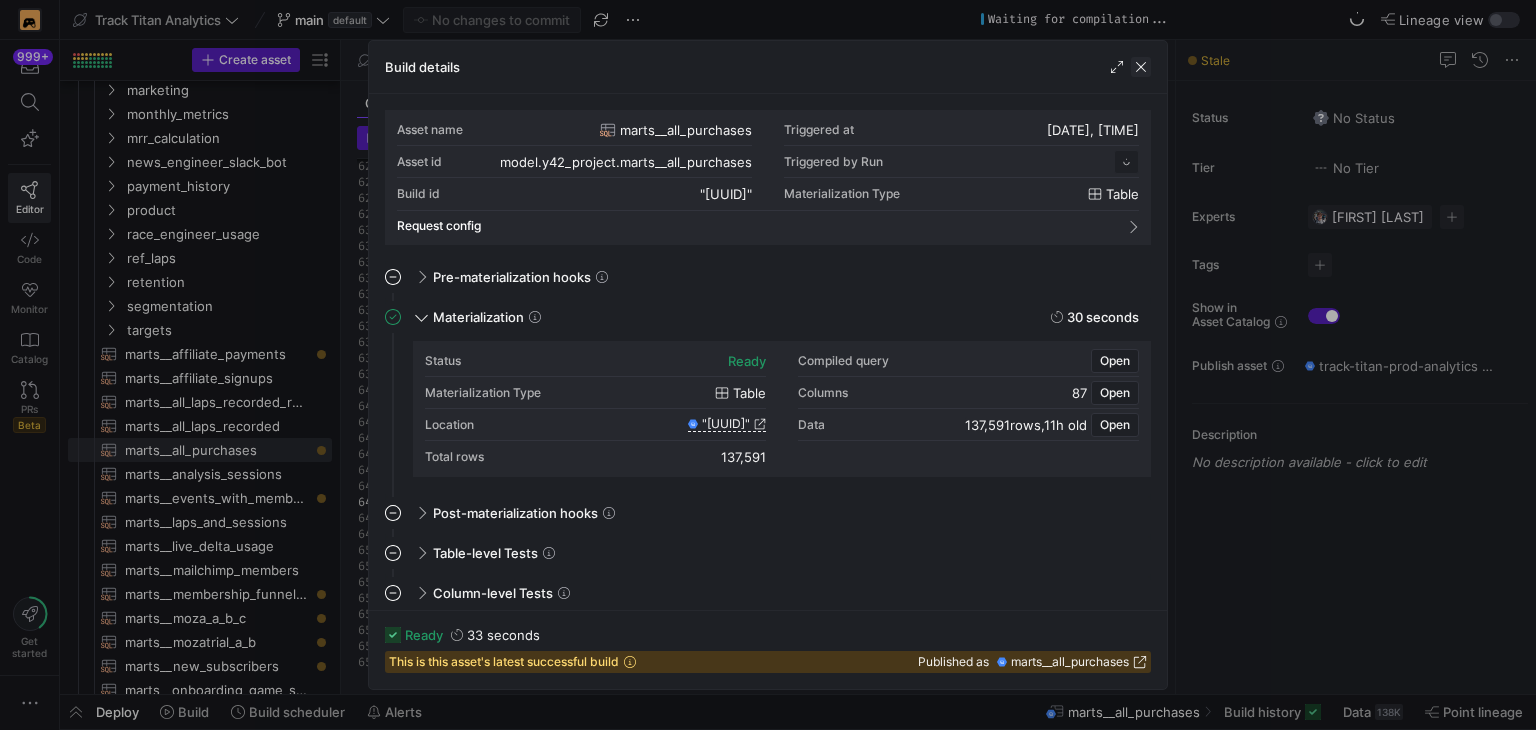 click at bounding box center (1141, 67) 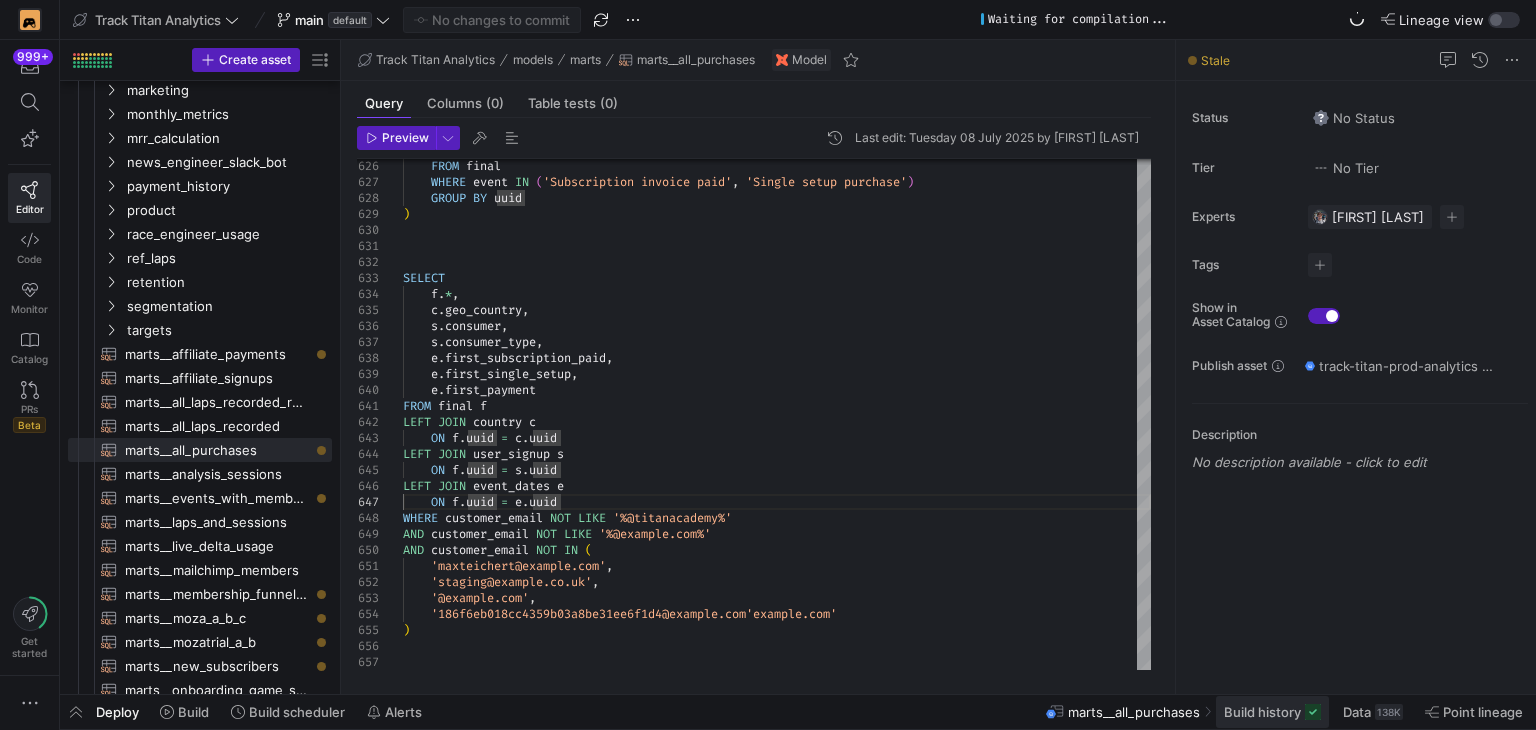 click on "Build history" at bounding box center [1262, 712] 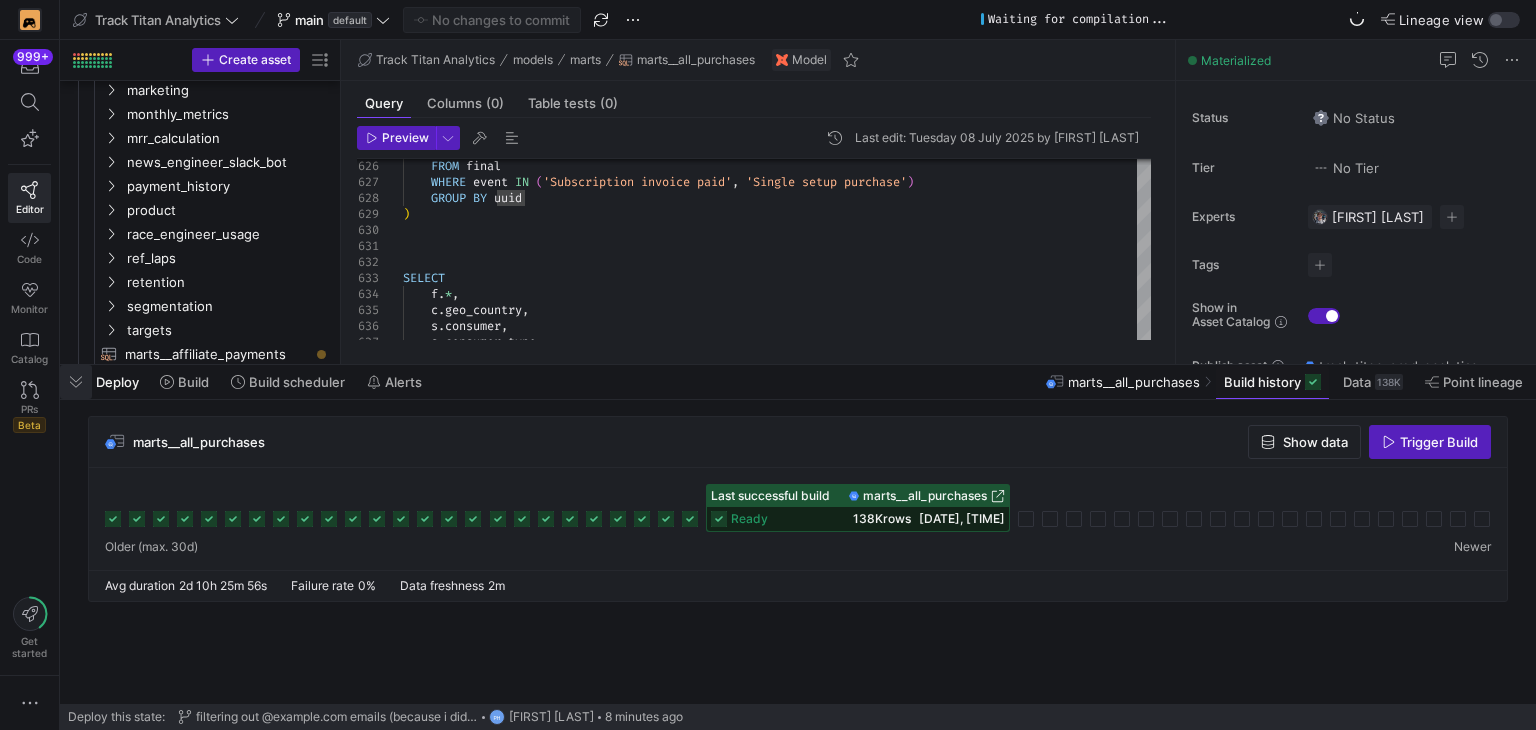 click at bounding box center (76, 382) 